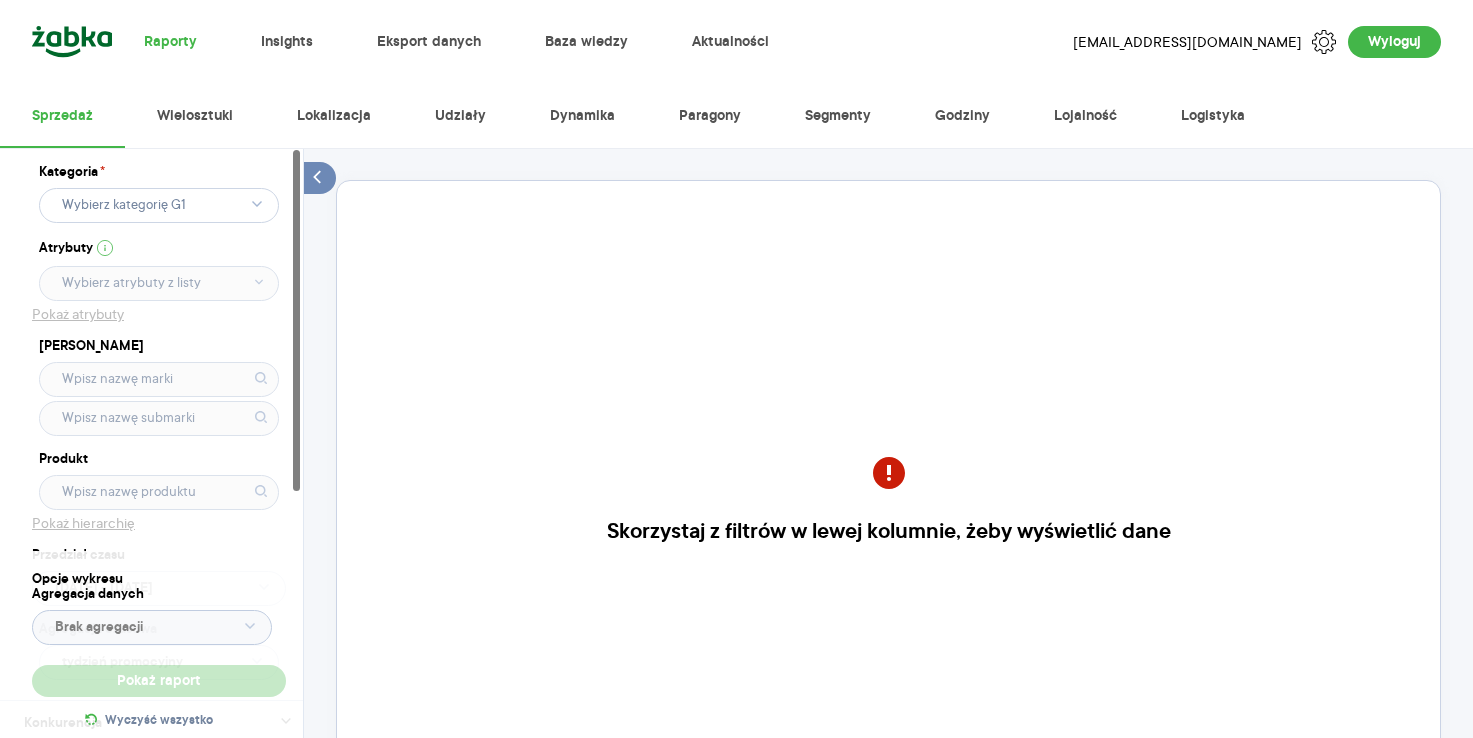 scroll, scrollTop: 0, scrollLeft: 0, axis: both 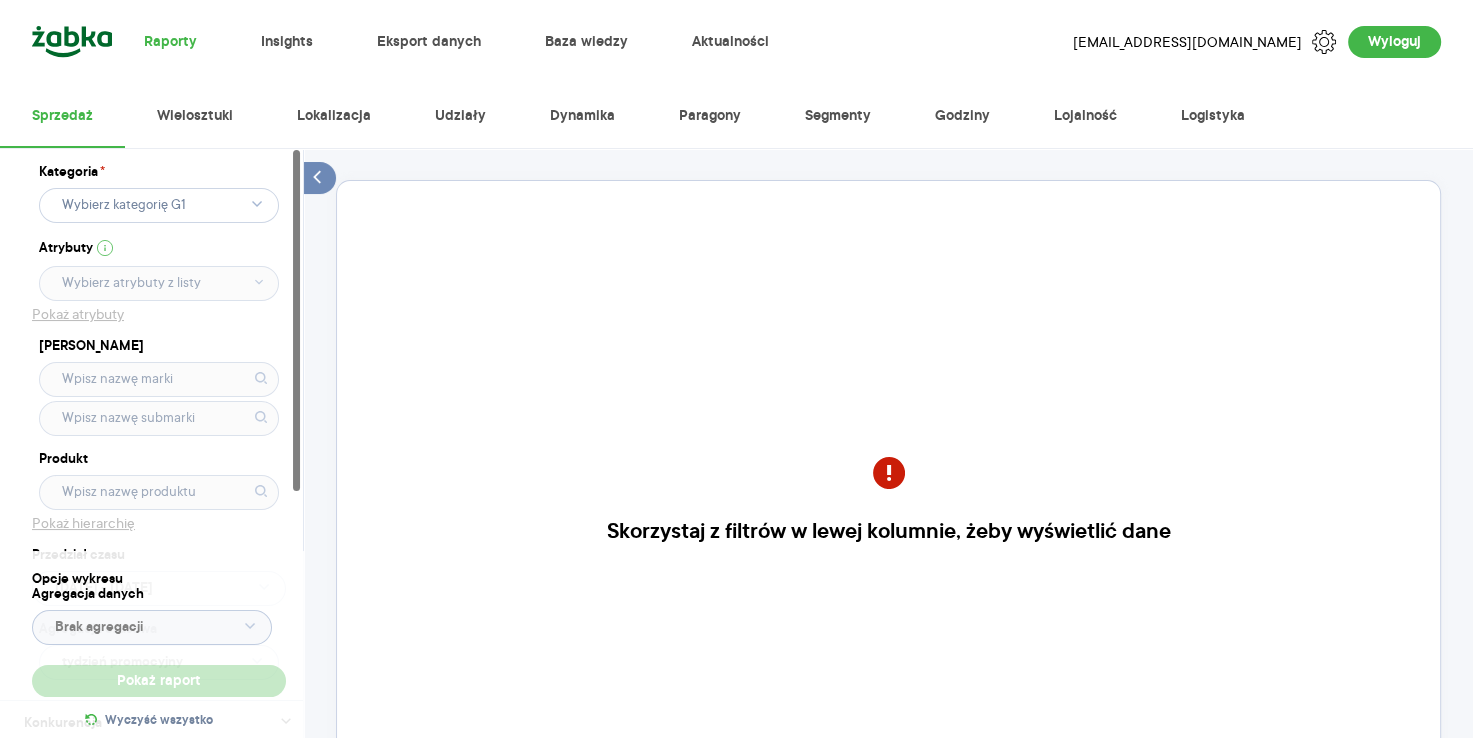 click 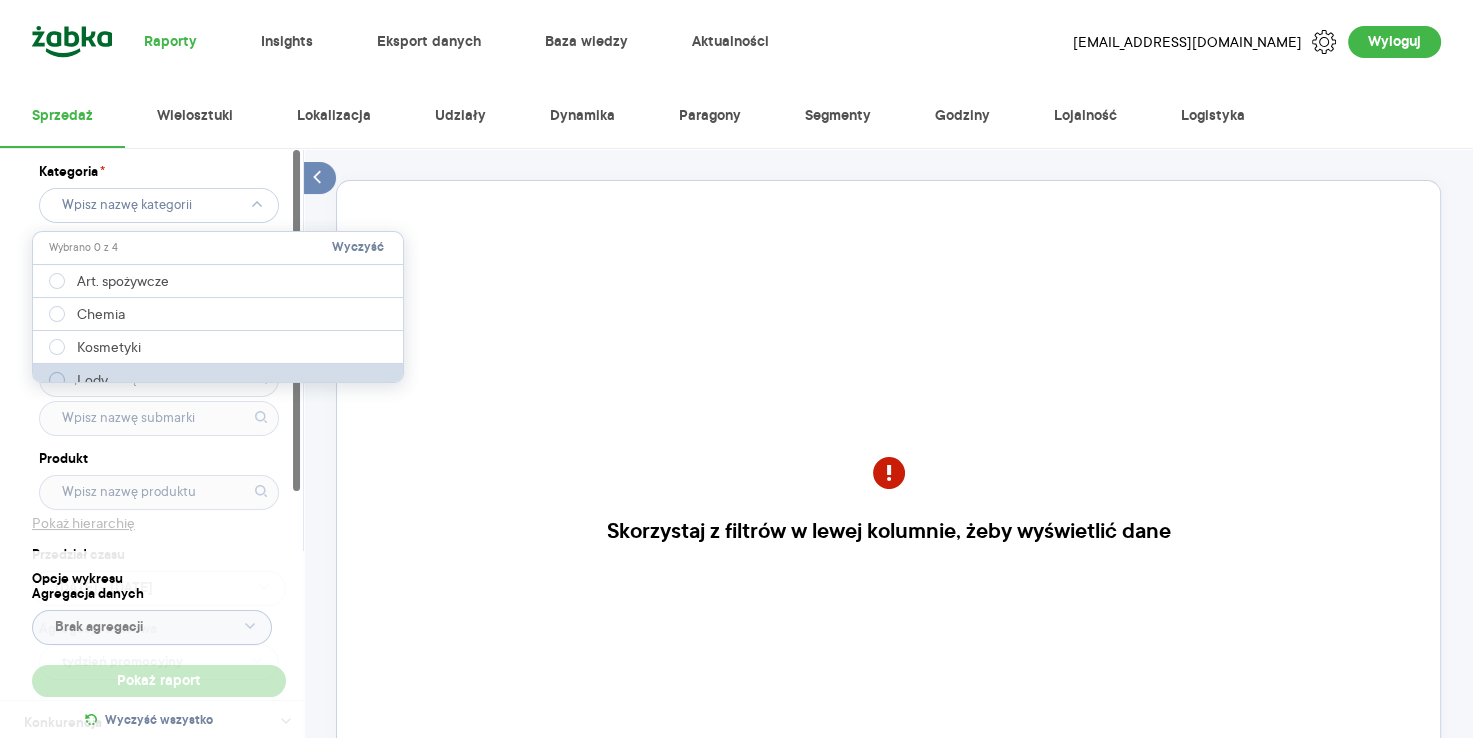 click at bounding box center (57, 380) 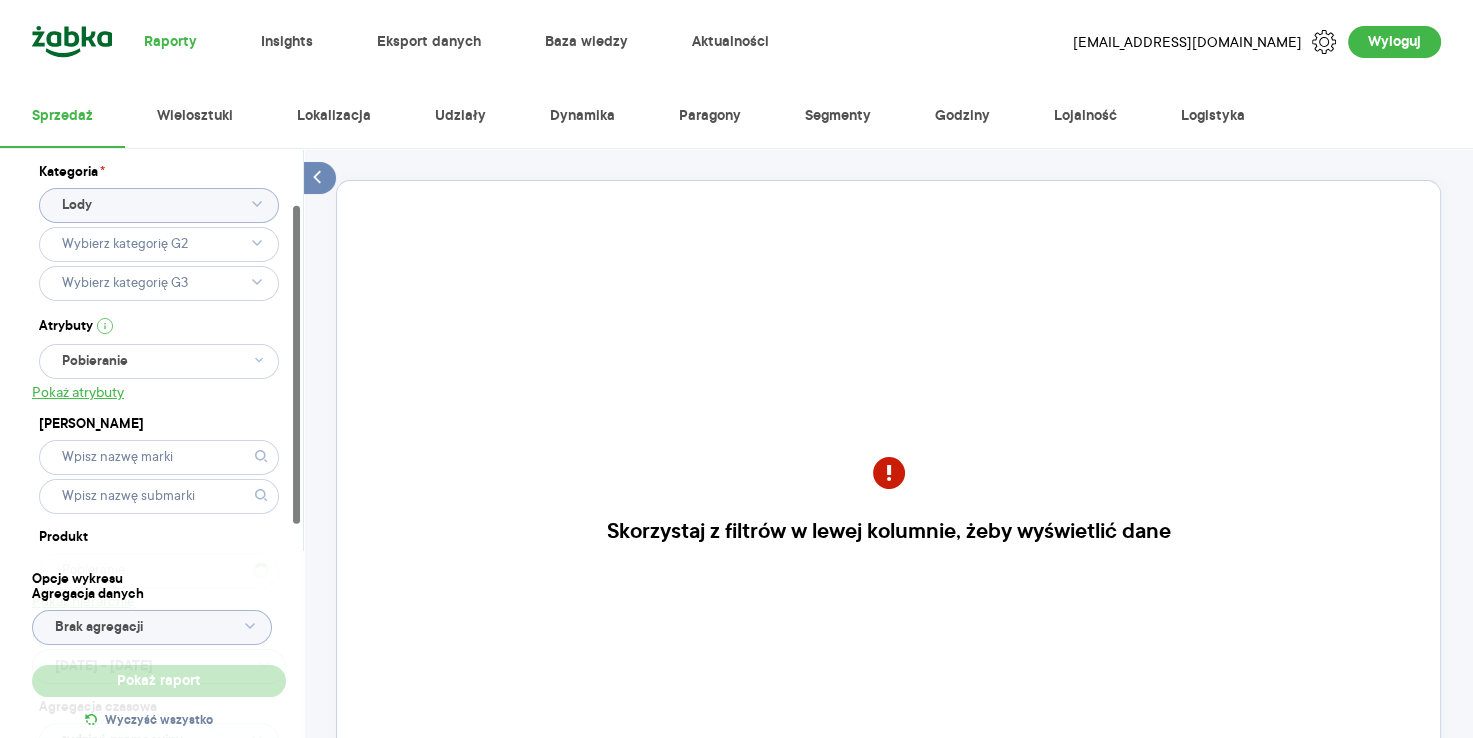 type 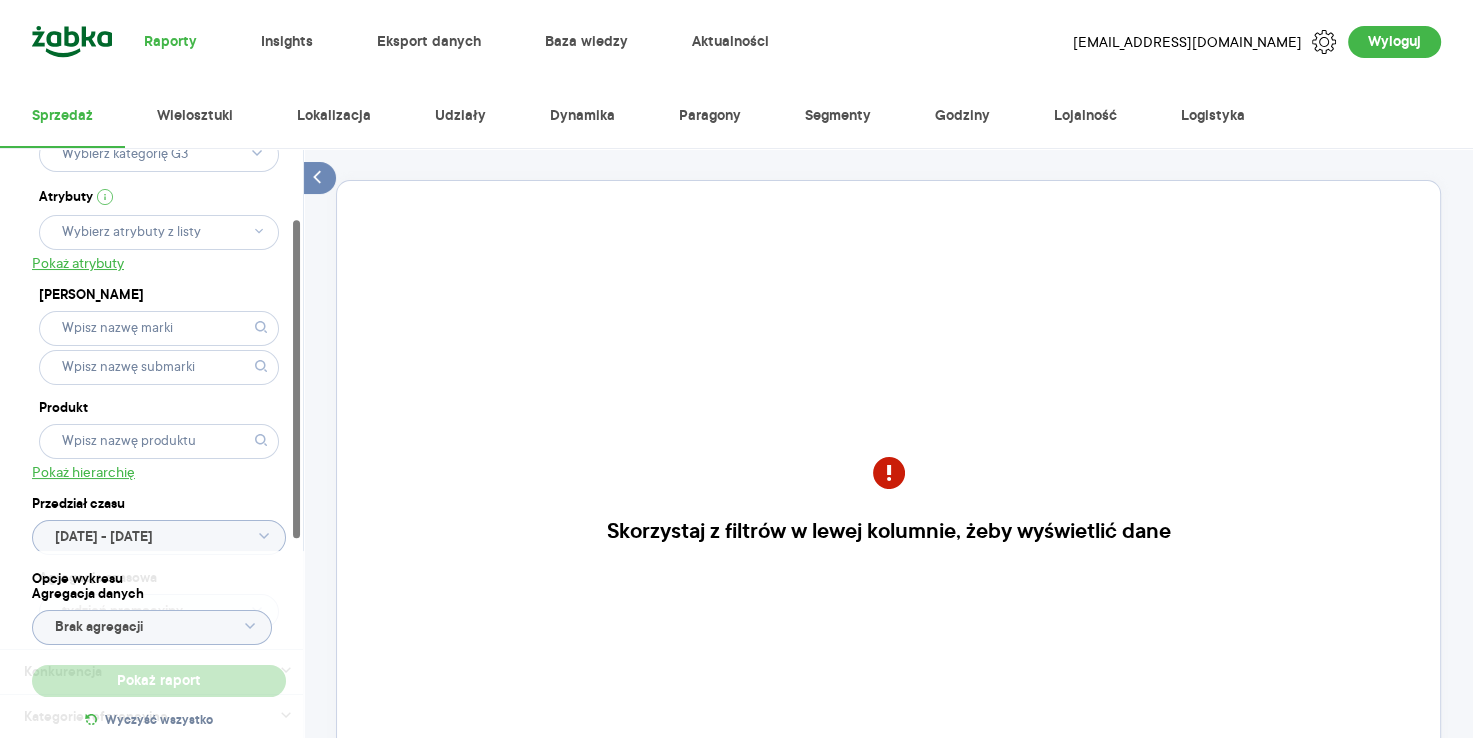 scroll, scrollTop: 131, scrollLeft: 0, axis: vertical 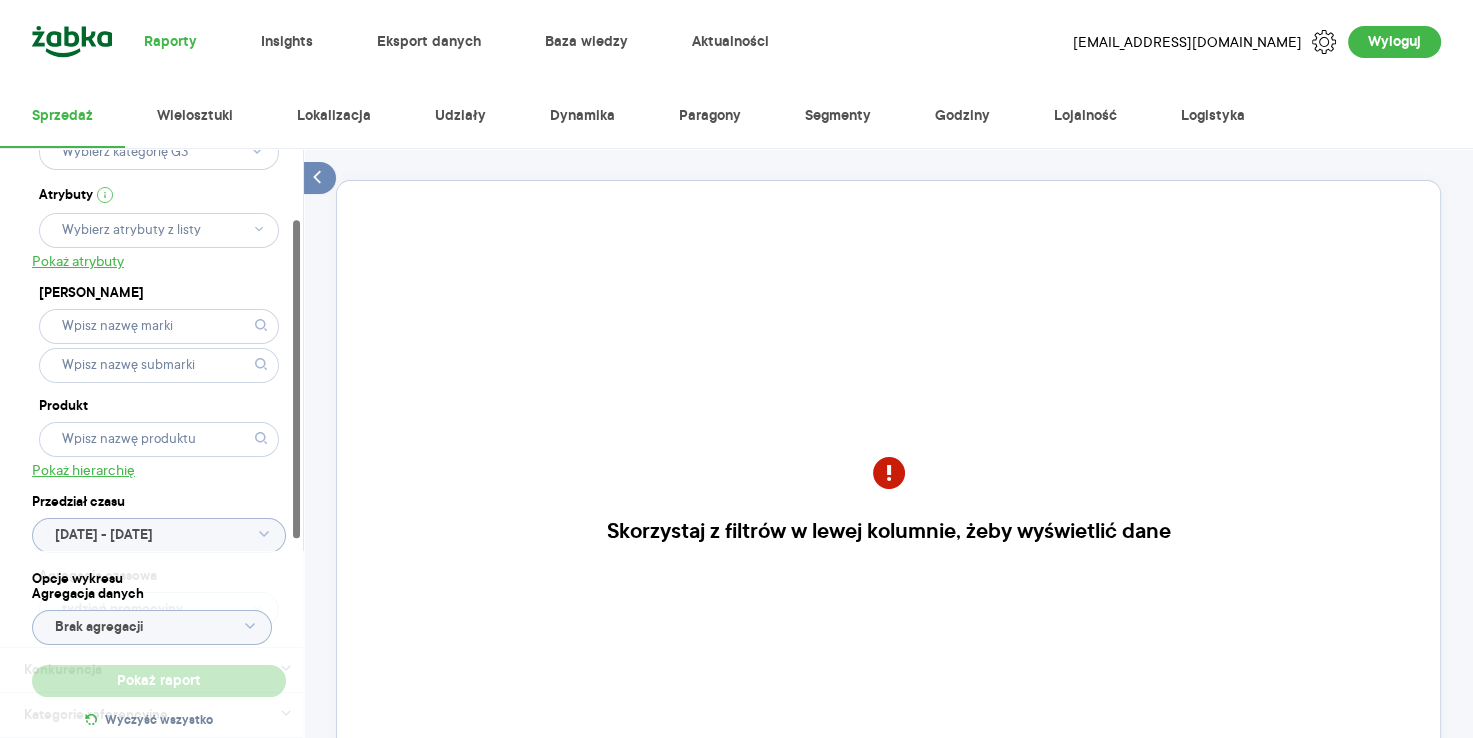 type 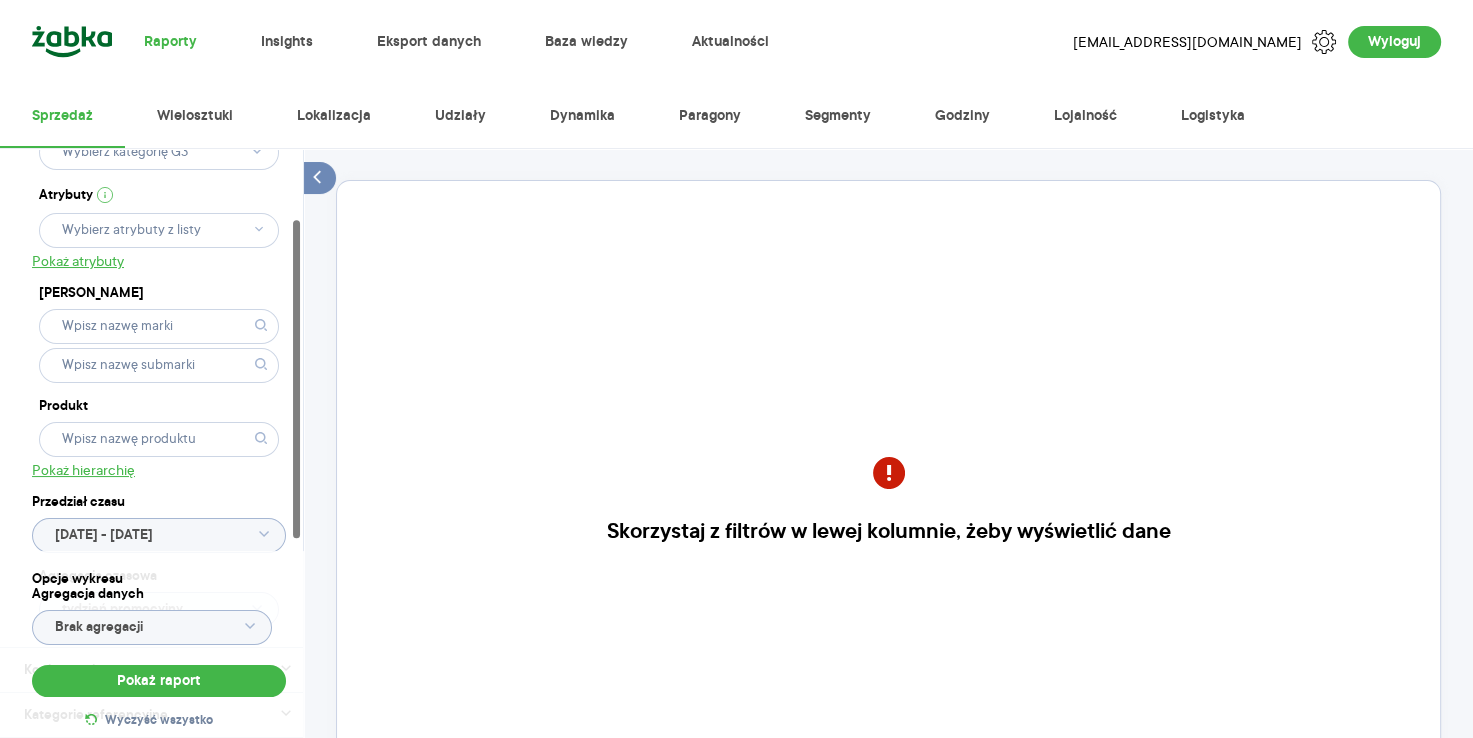 click 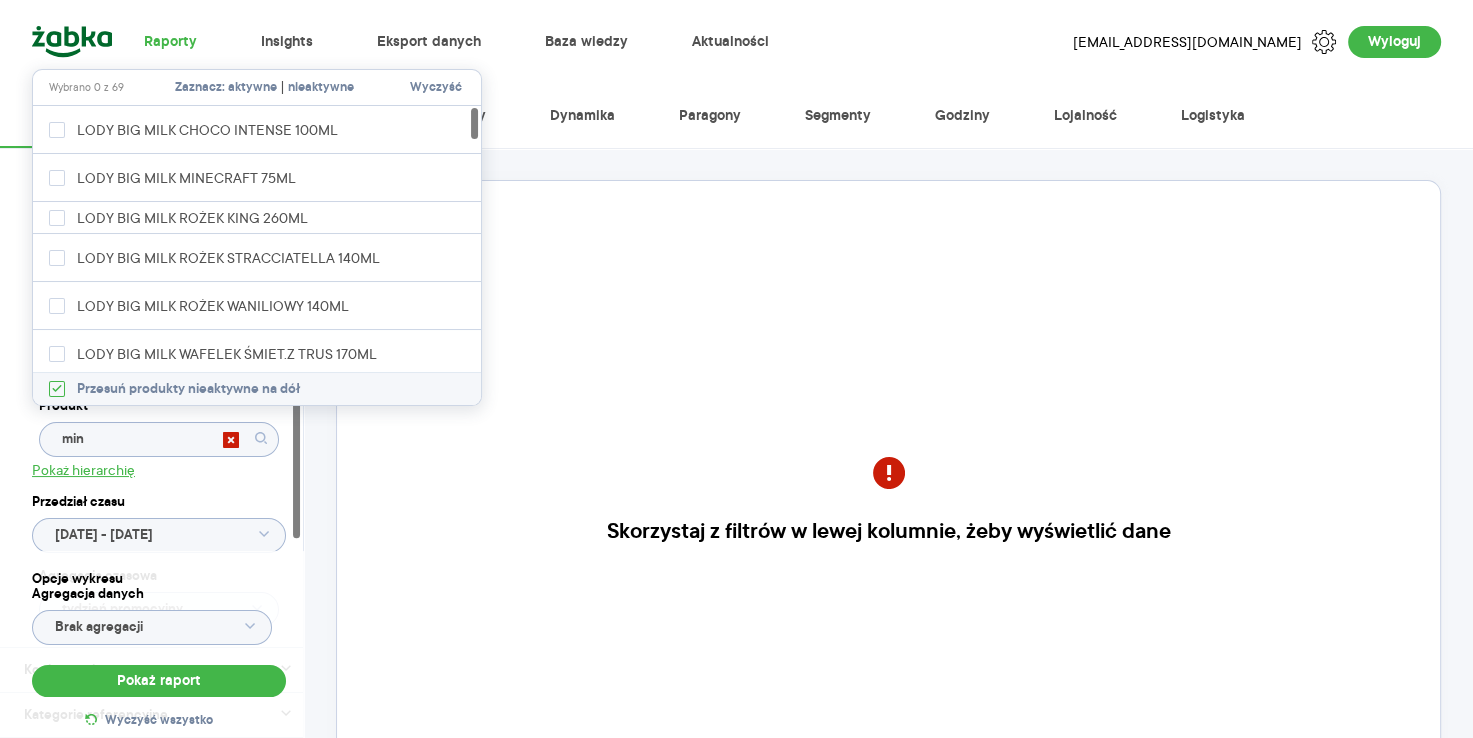 type on "mine" 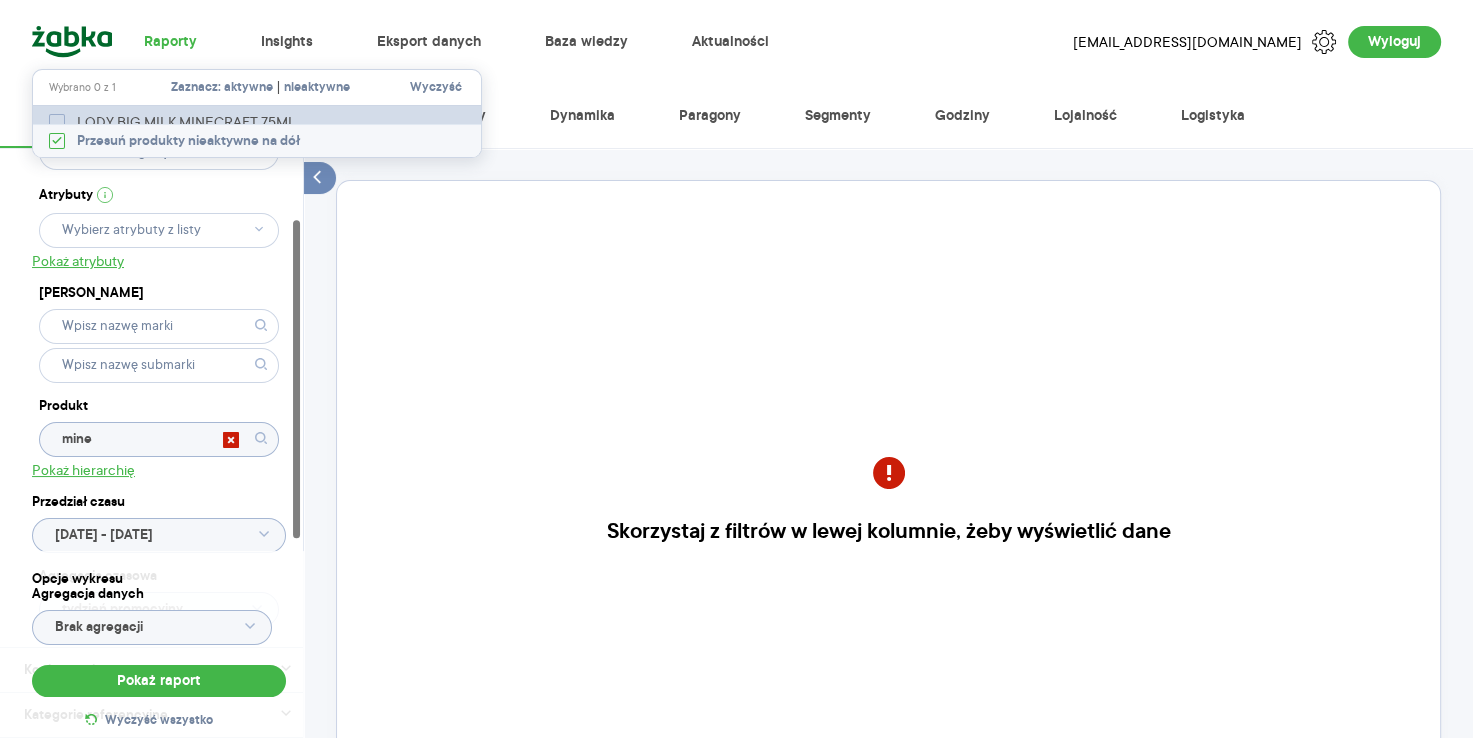 click 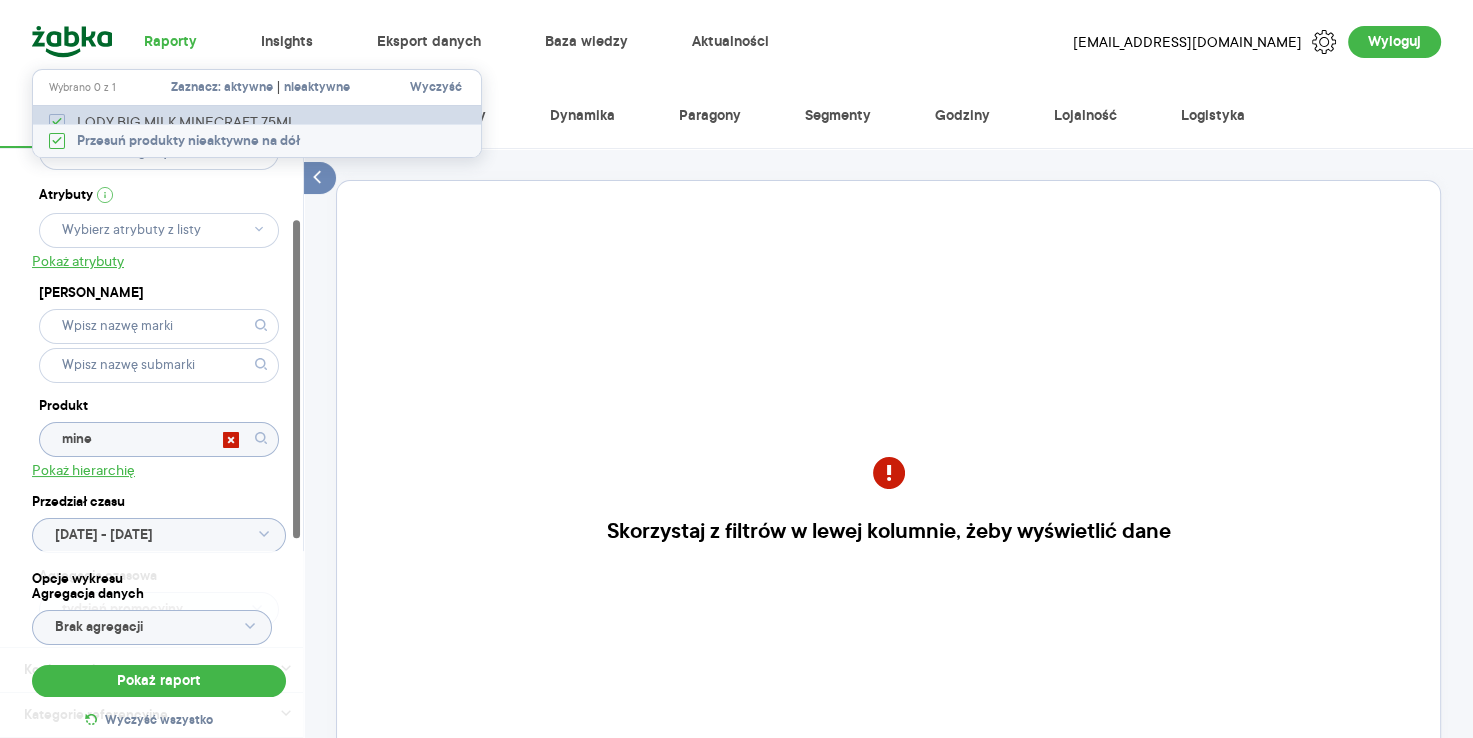checkbox on "true" 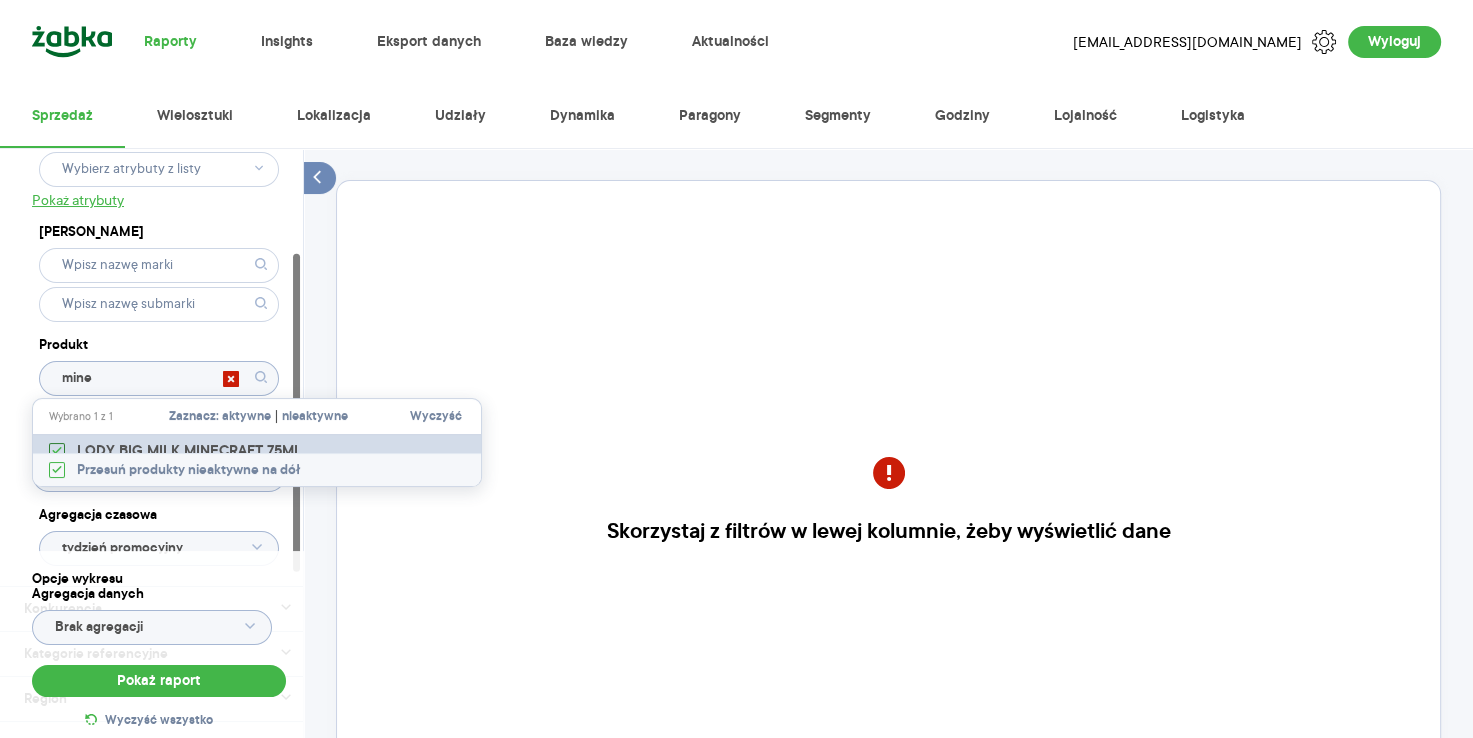 scroll, scrollTop: 193, scrollLeft: 0, axis: vertical 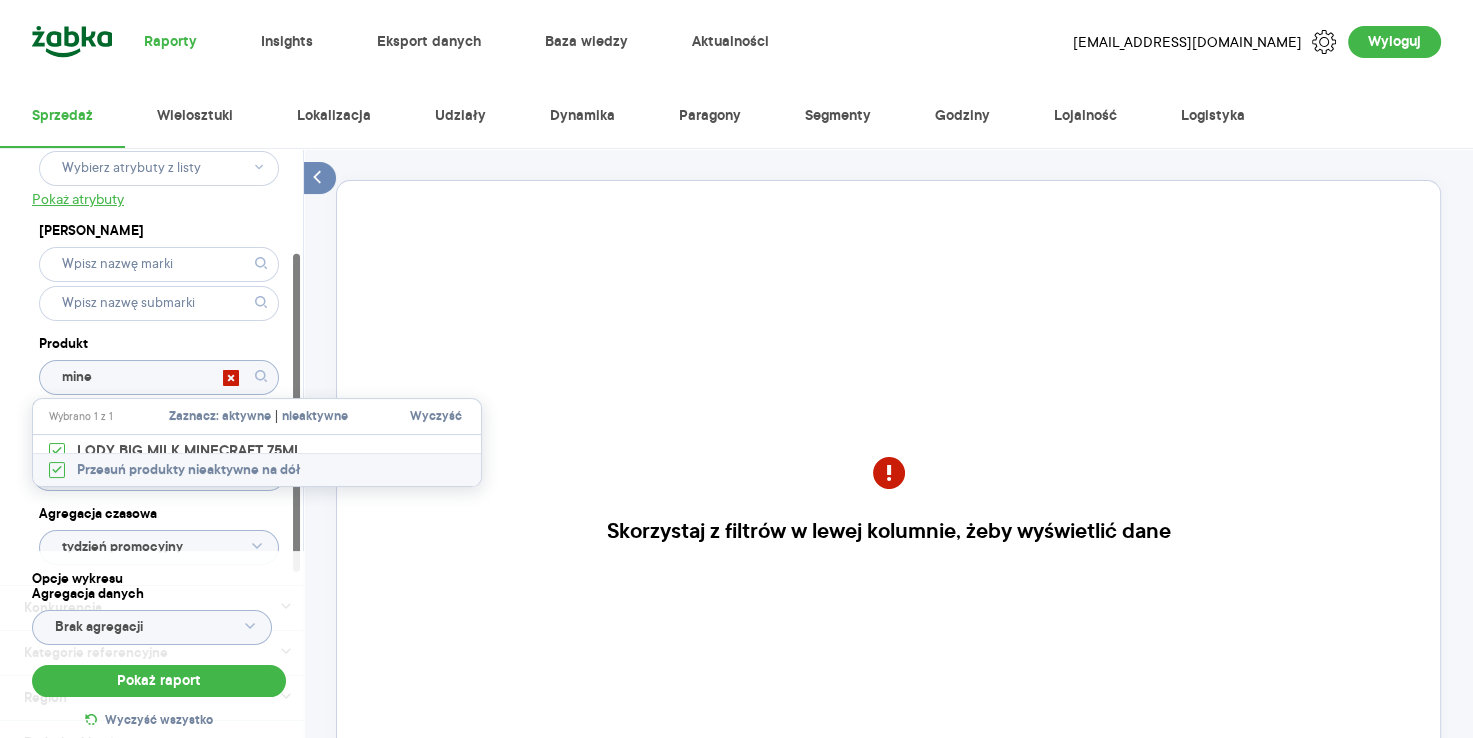 type on "LODY BIG MILK MINECRAFT 75ML" 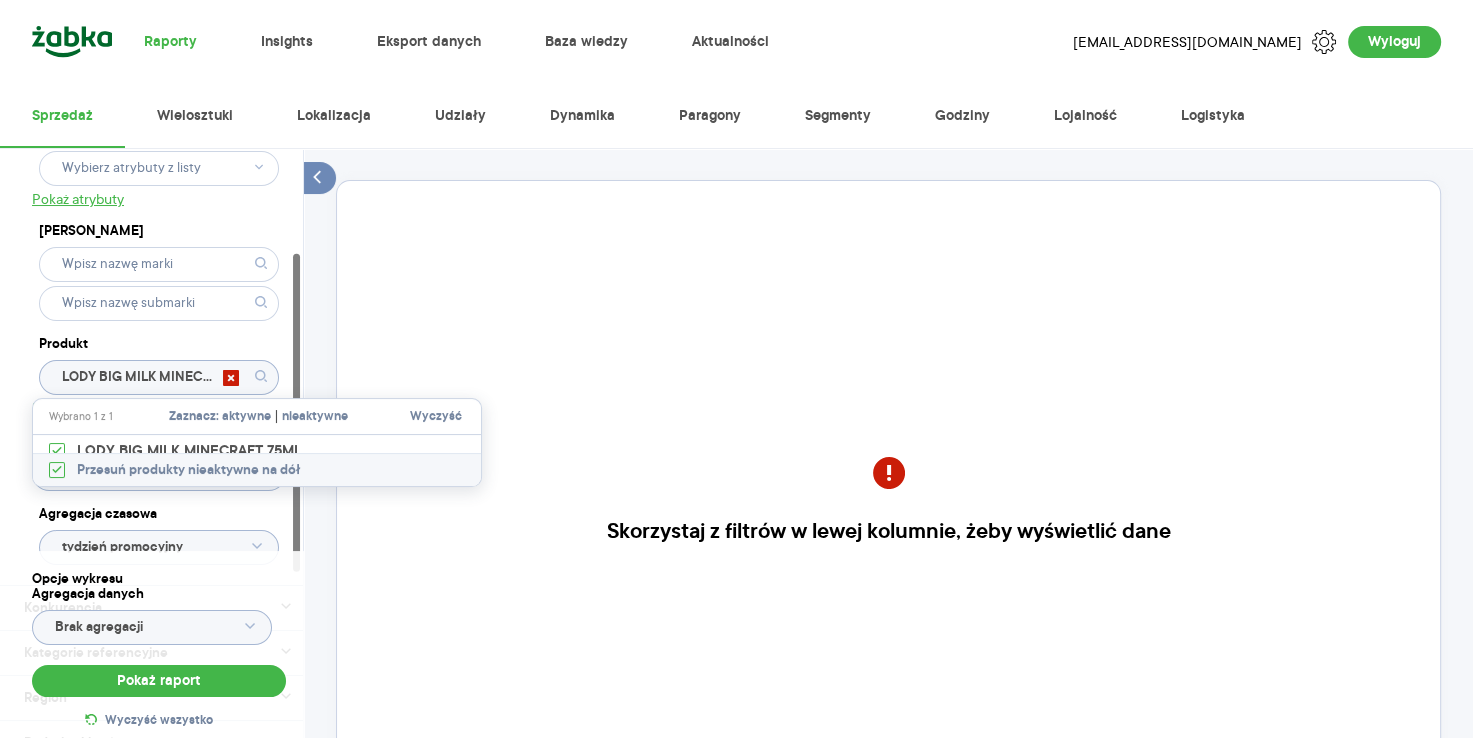 click on "Opcje wykresu Agregacja danych Brak agregacji Pokaż raport Wyczyść wszystko" at bounding box center (159, 652) 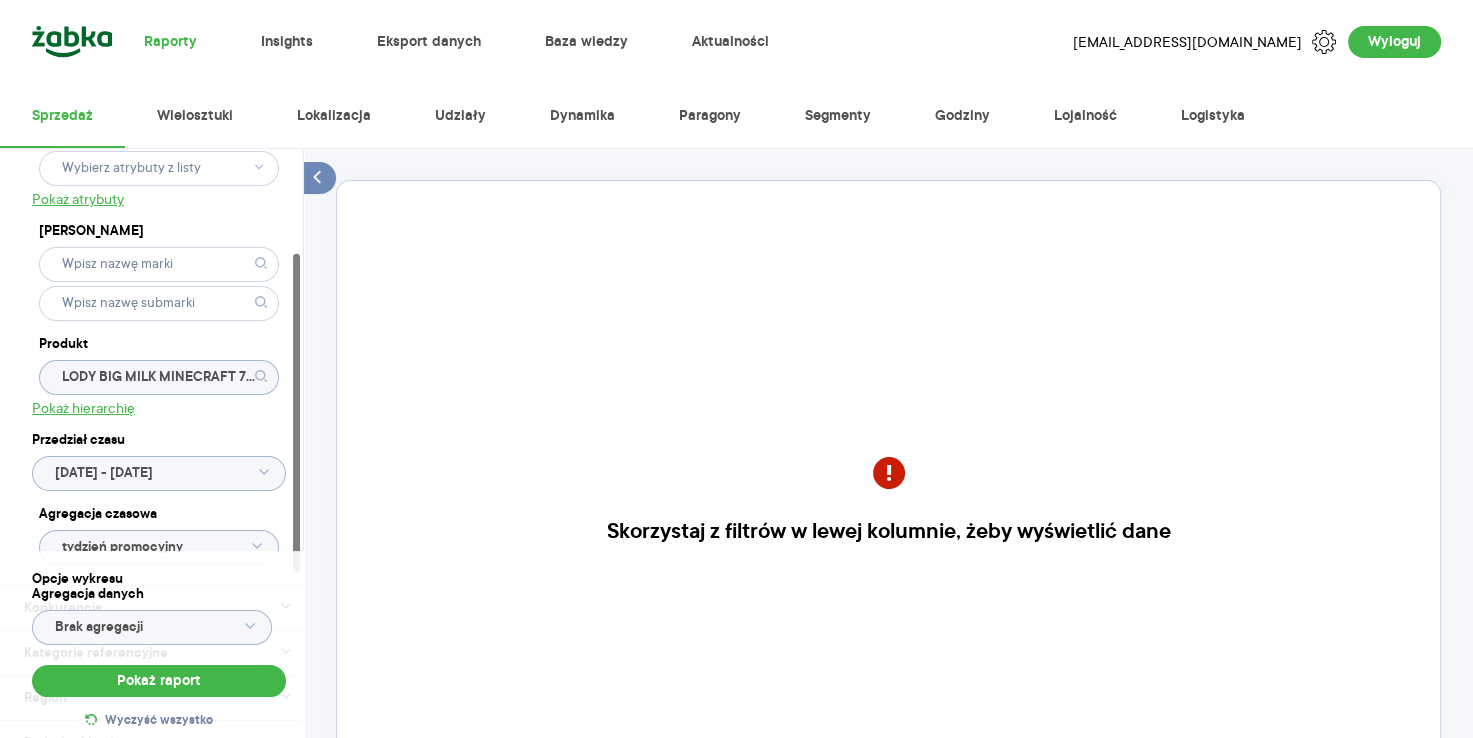 click on "[DATE] - [DATE]" 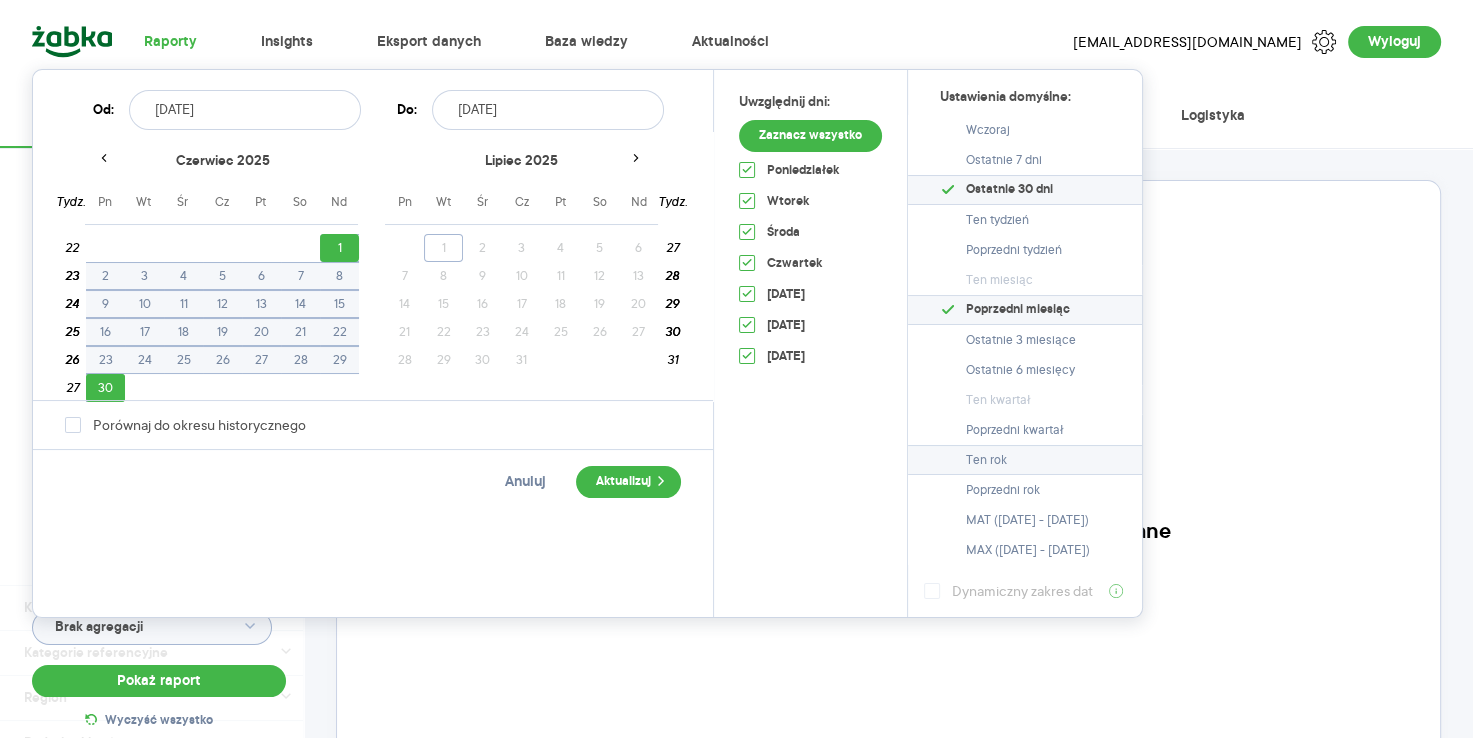 click on "Ten rok" at bounding box center [1025, 460] 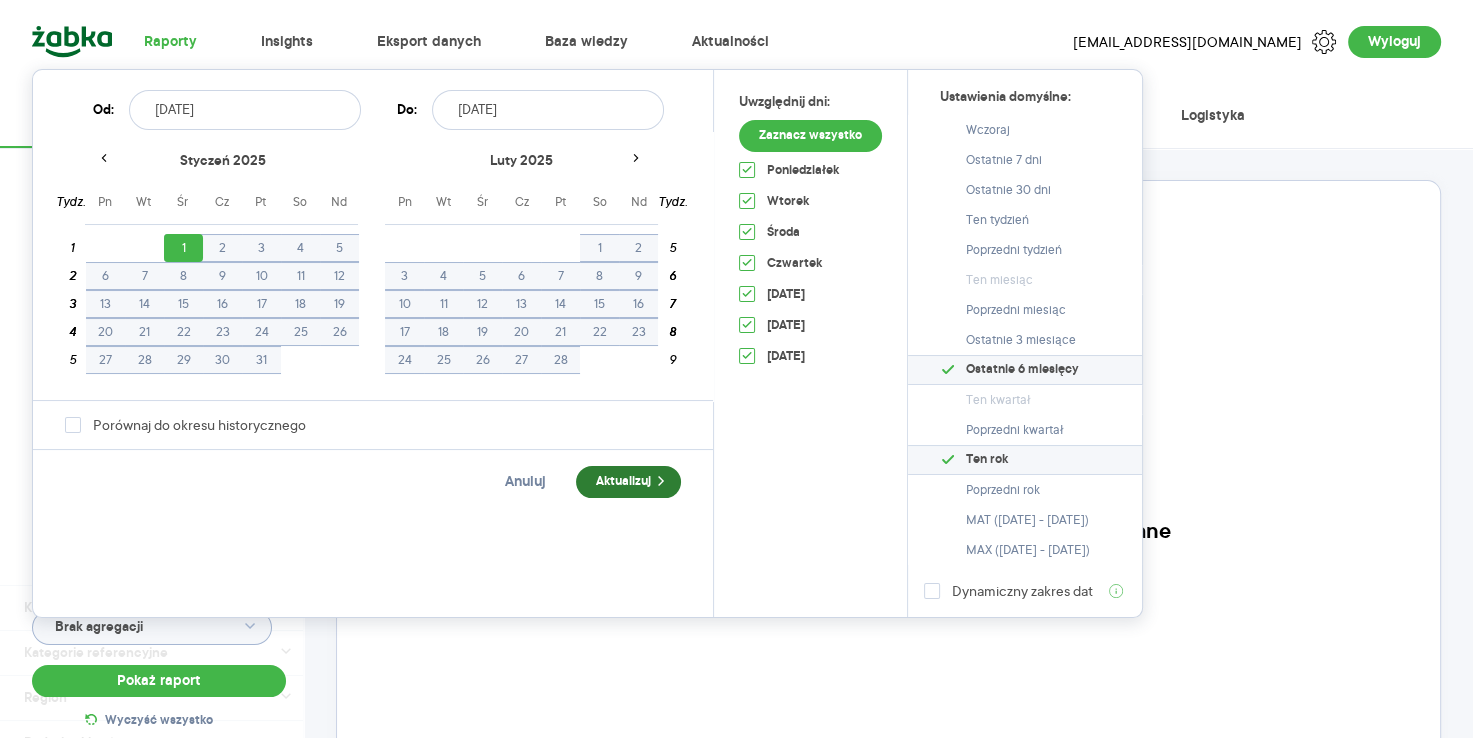 click on "Aktualizuj" at bounding box center (628, 482) 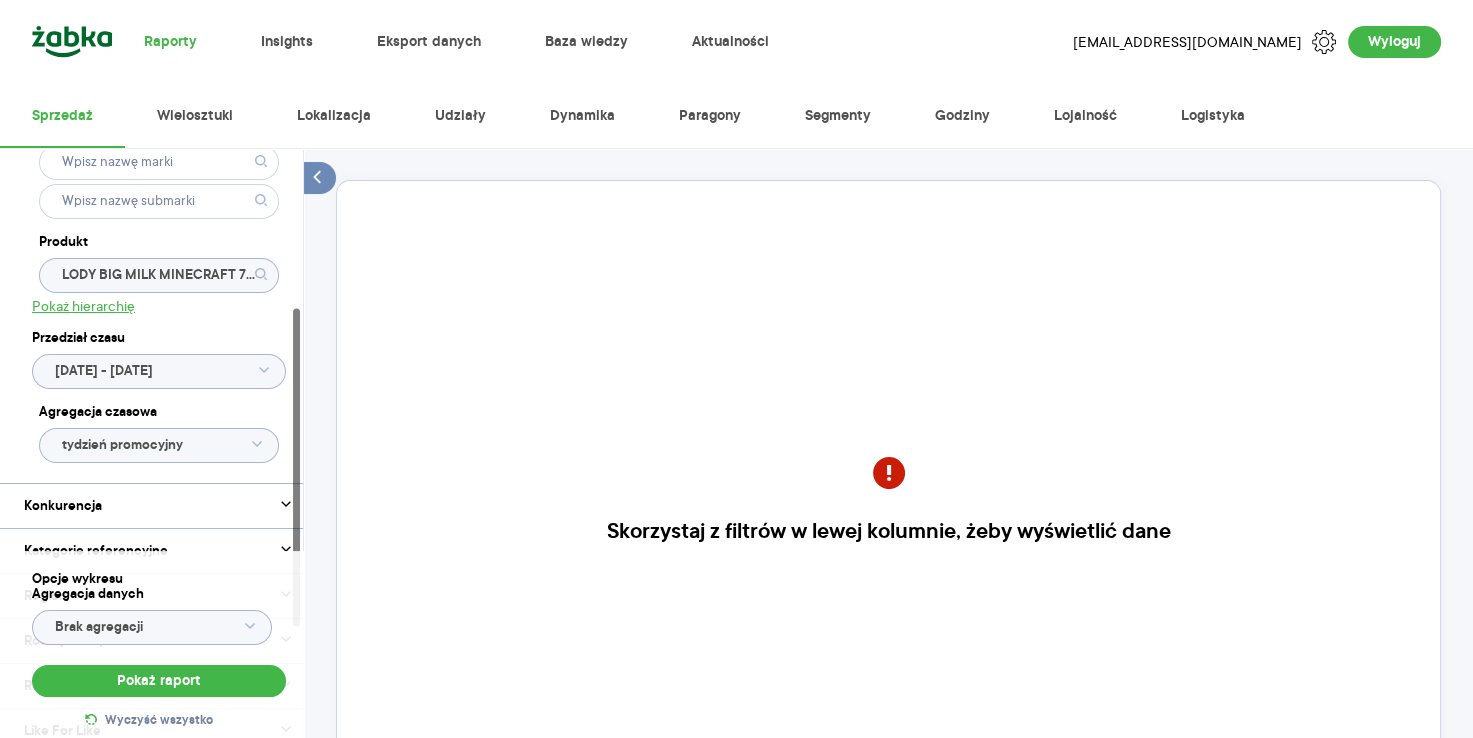scroll, scrollTop: 296, scrollLeft: 0, axis: vertical 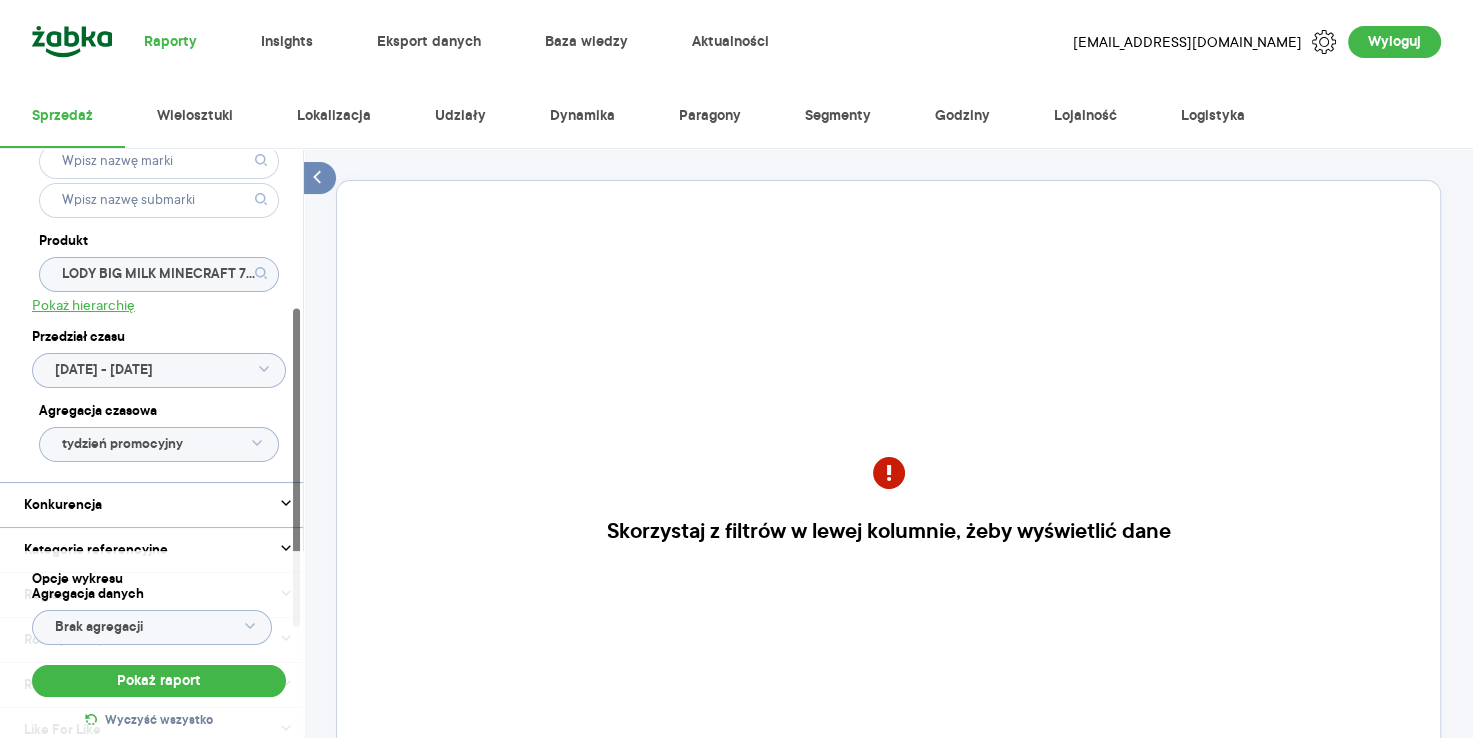 click on "tydzień promocyjny" 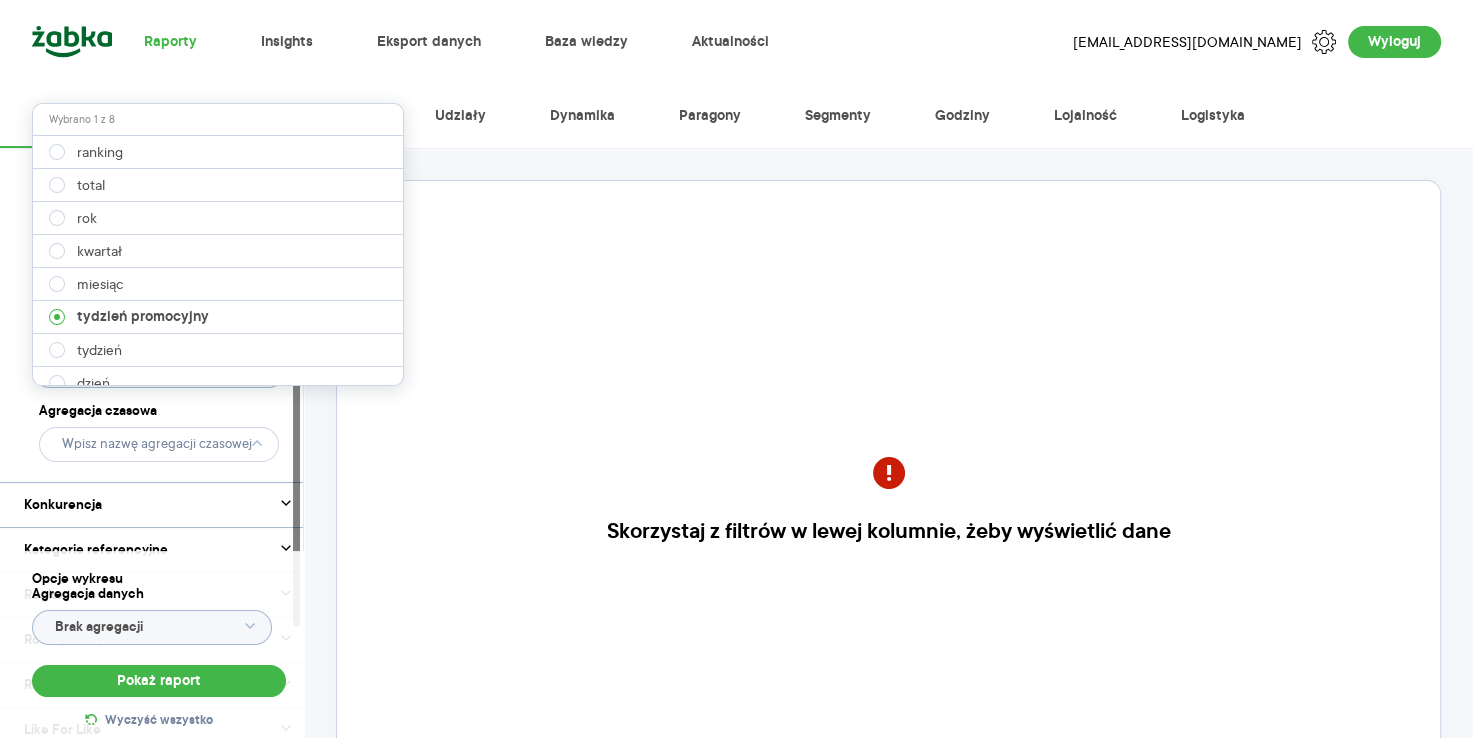 click at bounding box center (218, 377) 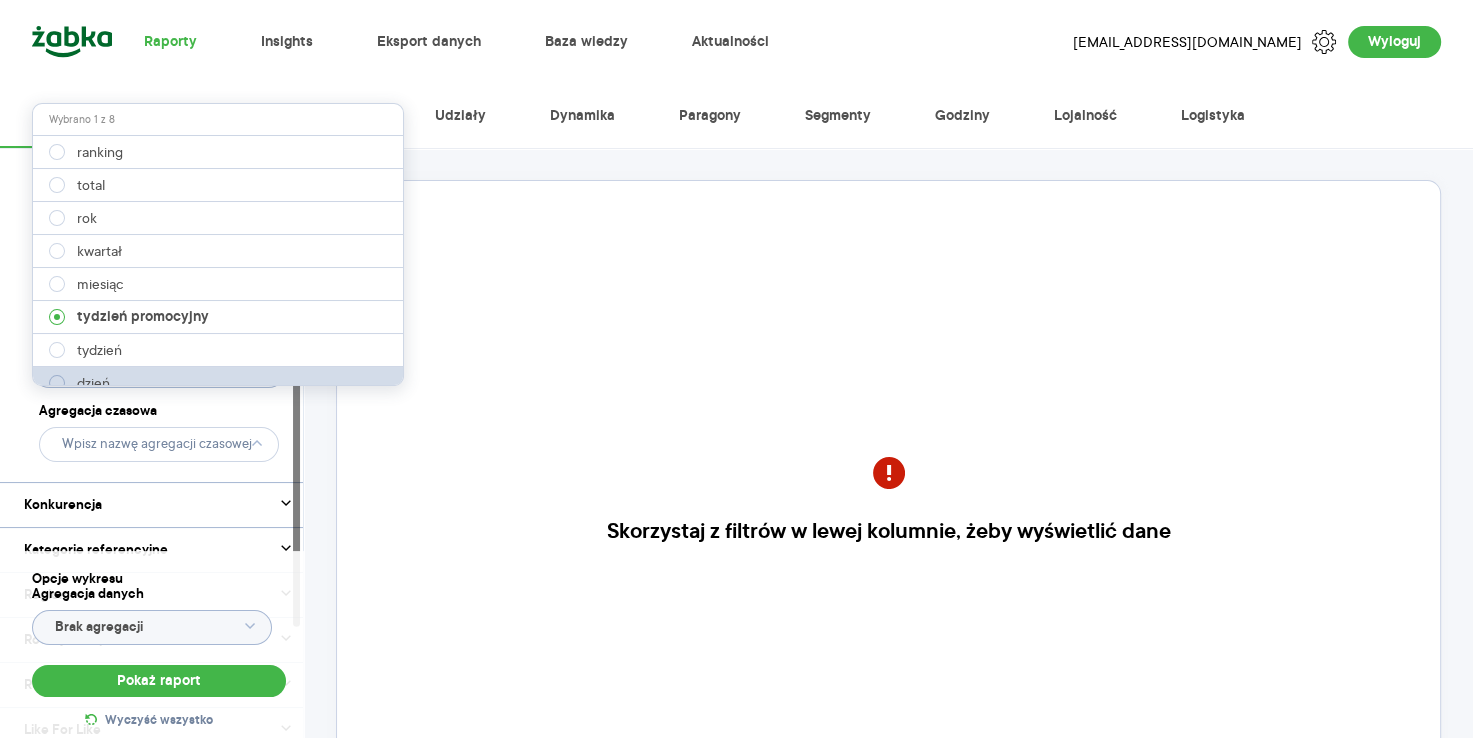 click at bounding box center (57, 383) 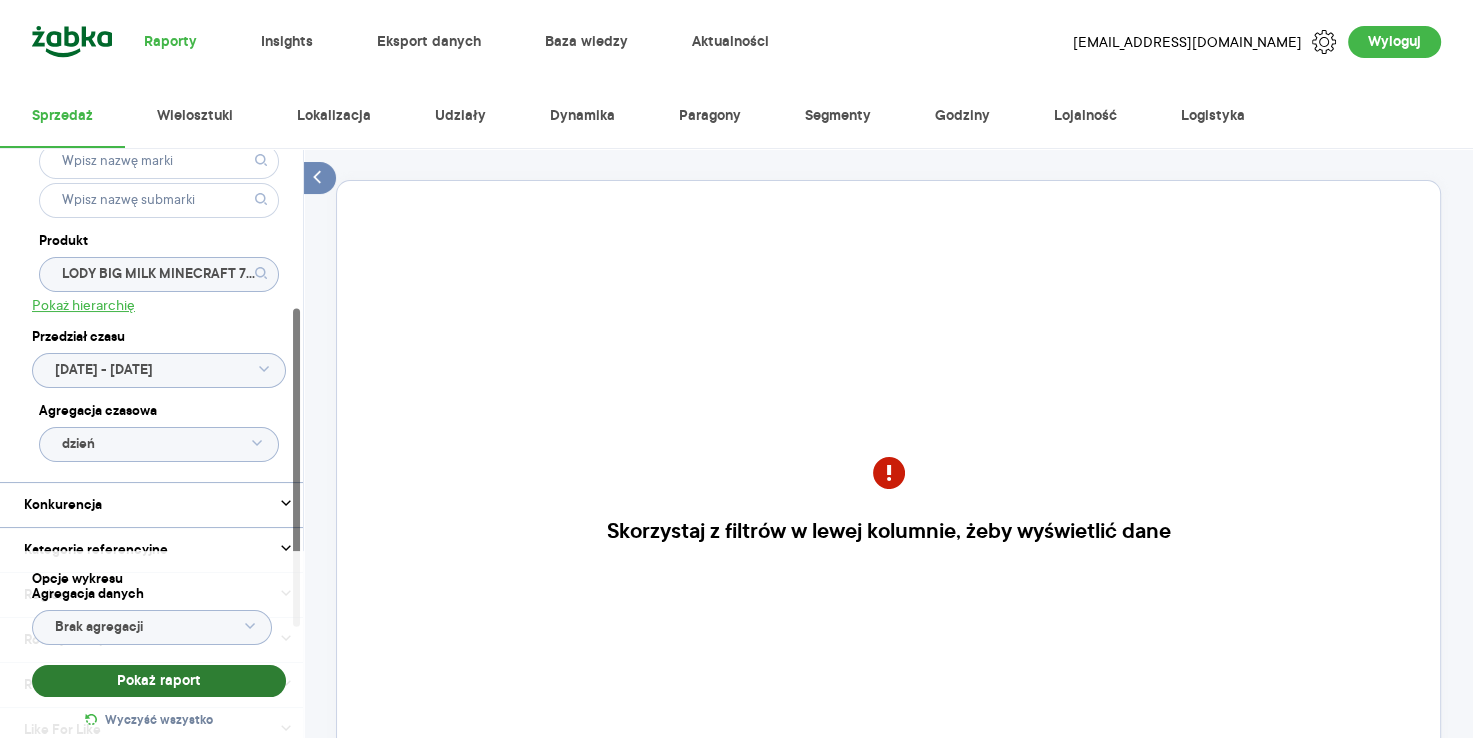 click on "Pokaż raport" at bounding box center [159, 681] 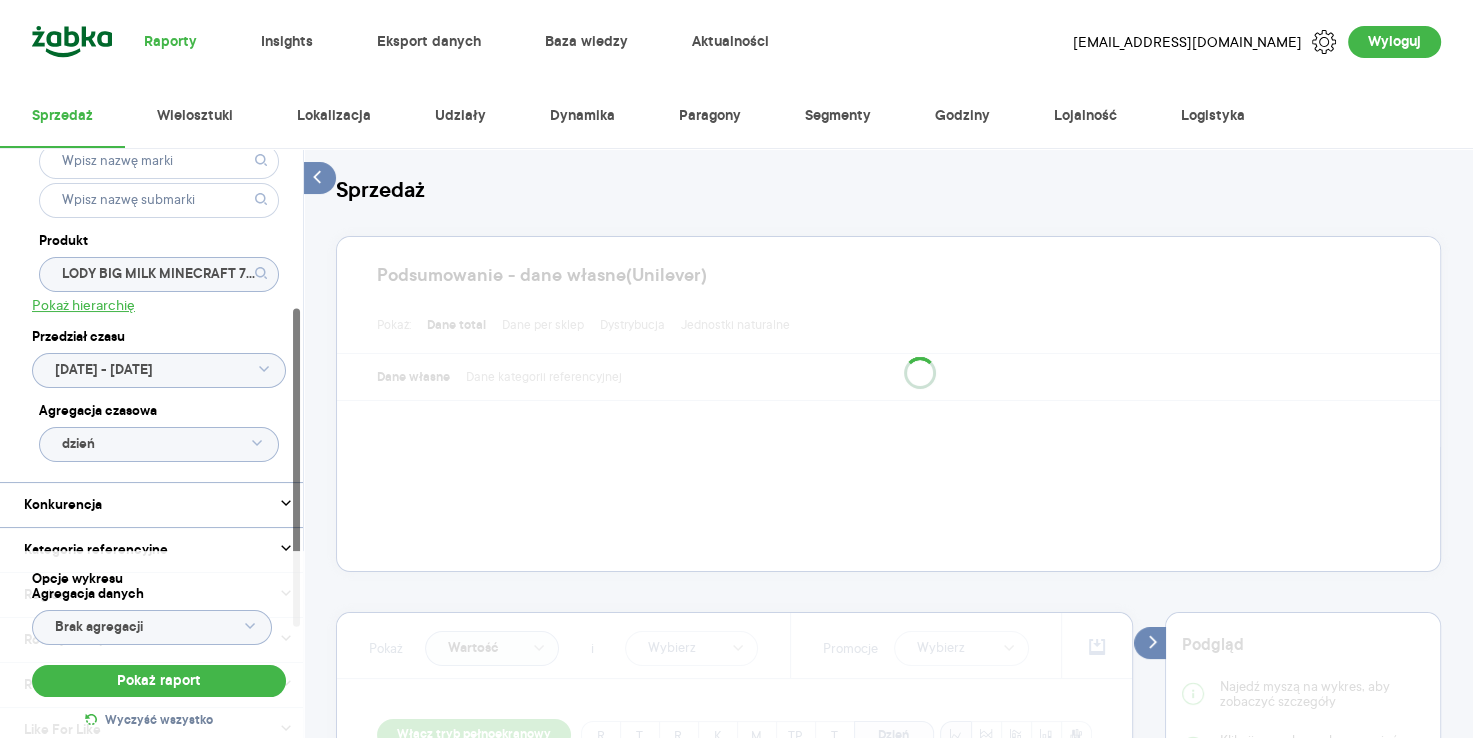 click on "2025.01.01 - 2025.06.30" 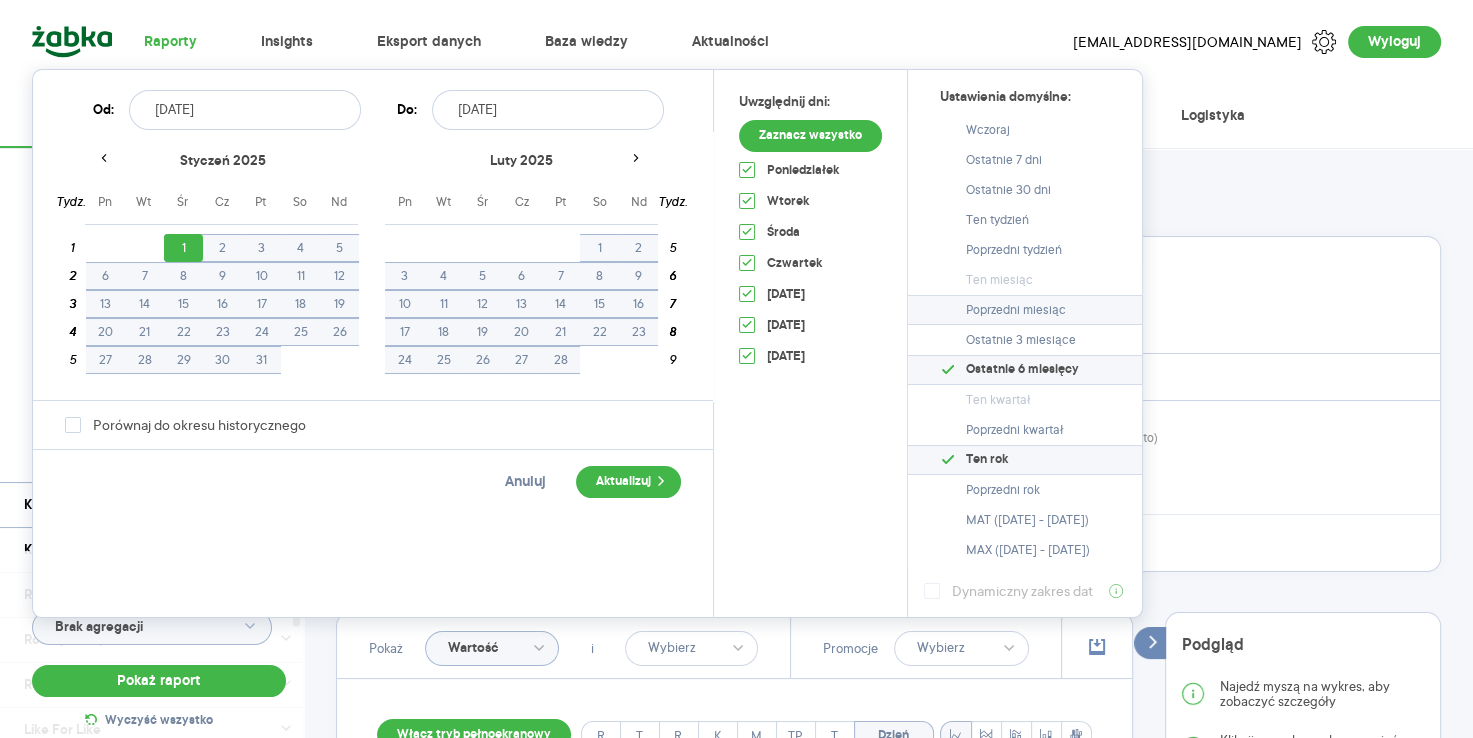 click on "Poprzedni miesiąc" at bounding box center (1025, 310) 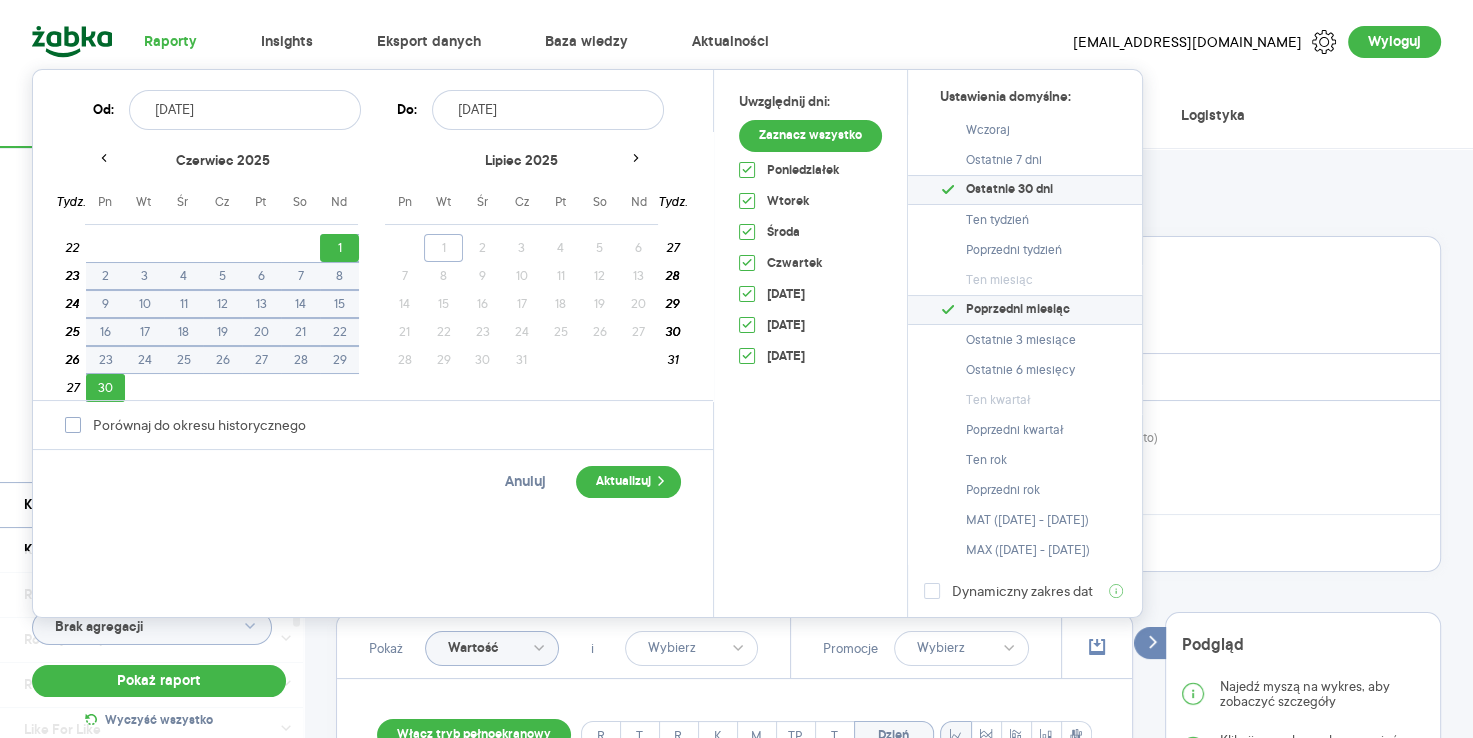 click 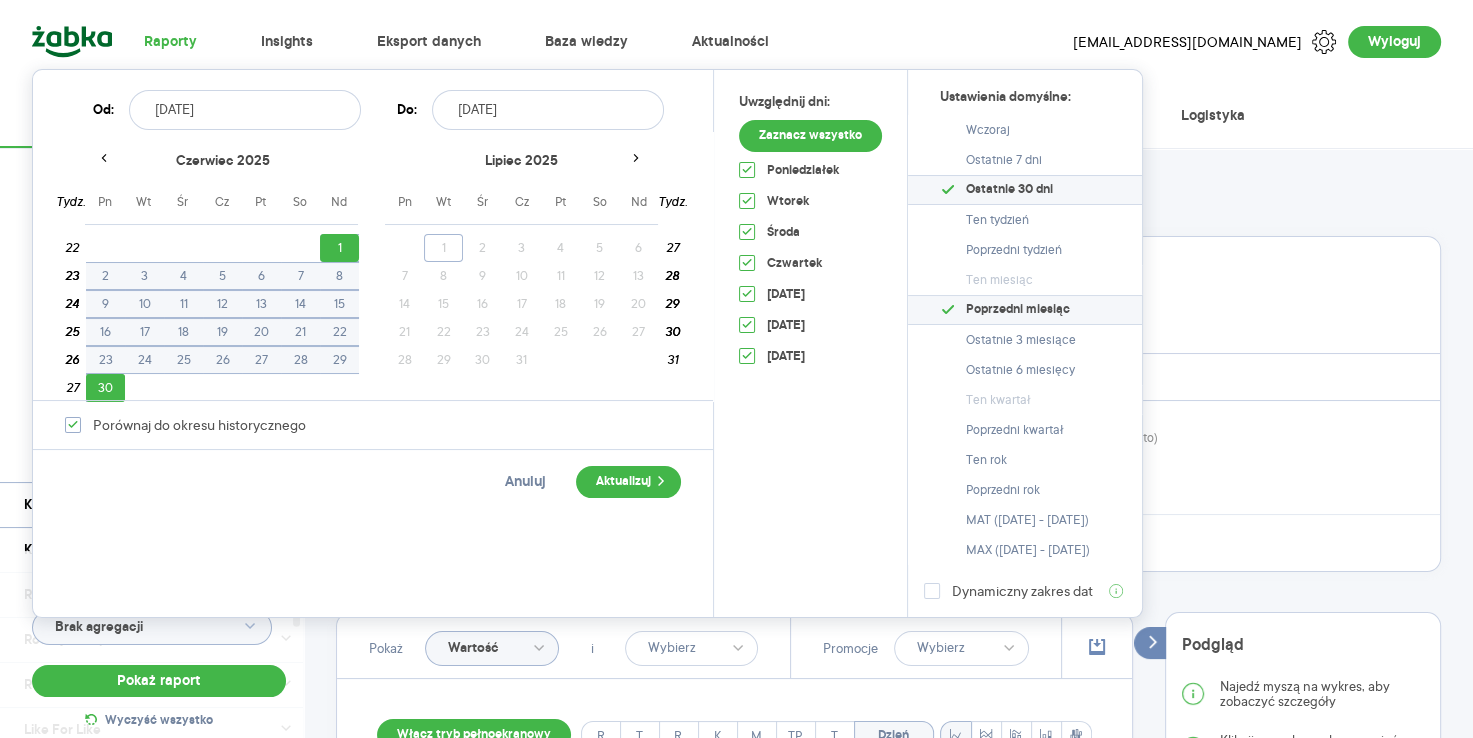 checkbox on "true" 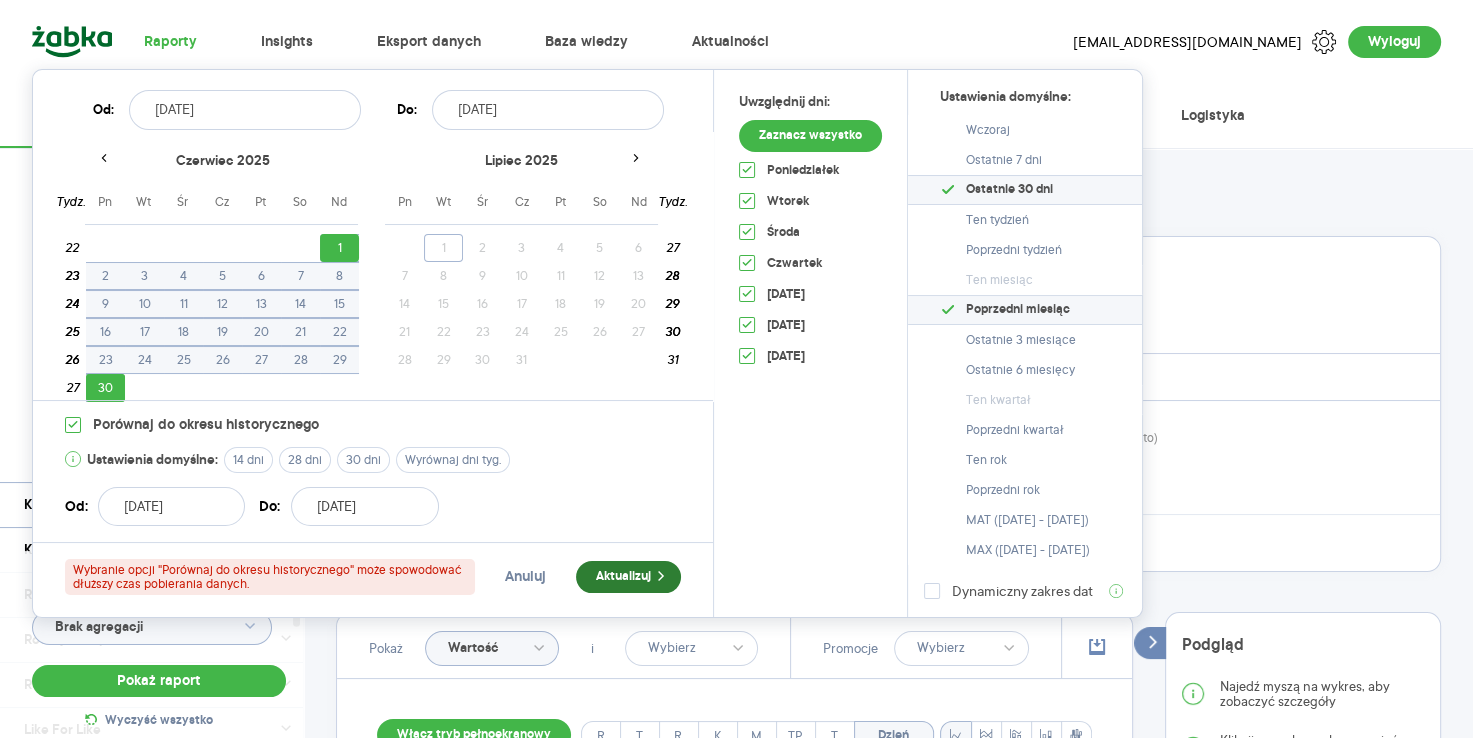 click on "Aktualizuj" at bounding box center [628, 577] 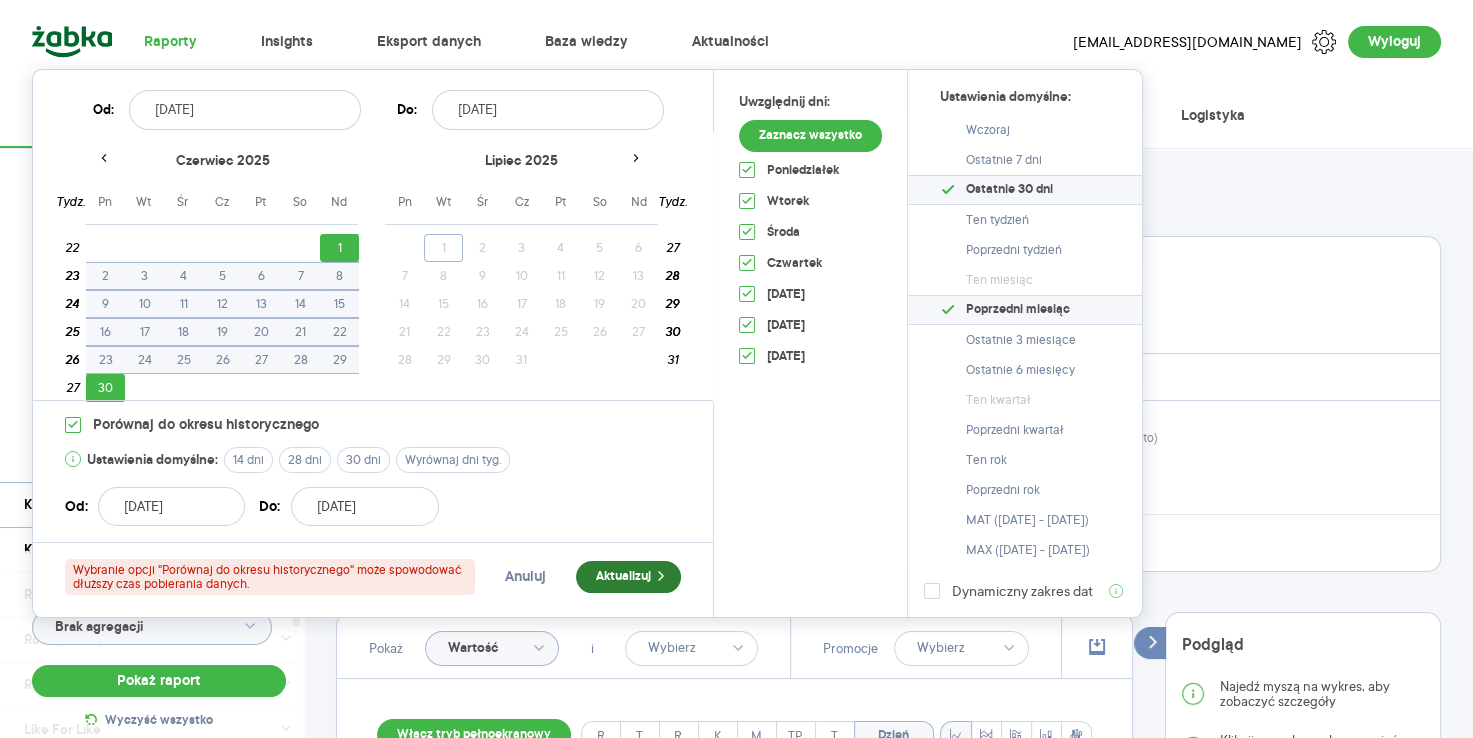 type on "[DATE] - [DATE]" 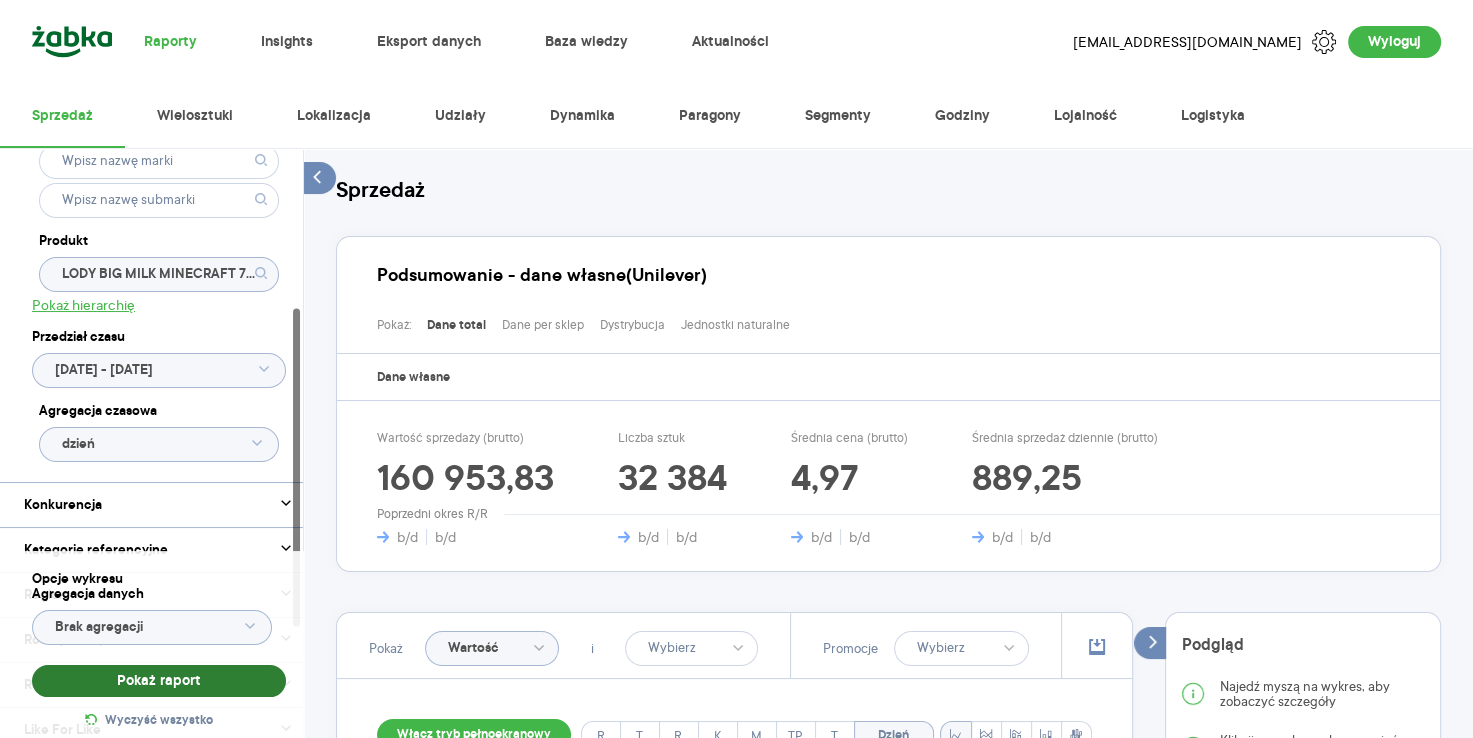 click on "Pokaż raport" at bounding box center (159, 681) 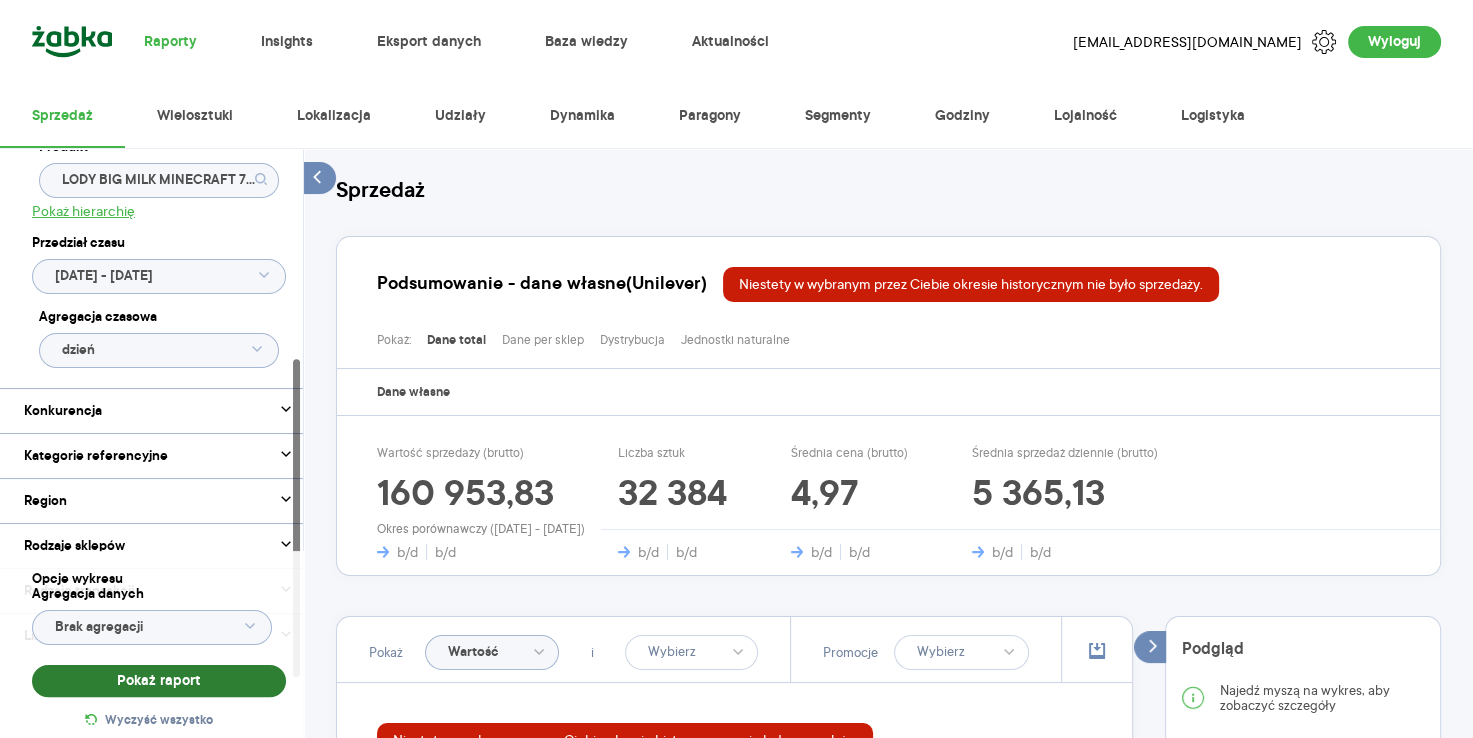 scroll, scrollTop: 391, scrollLeft: 0, axis: vertical 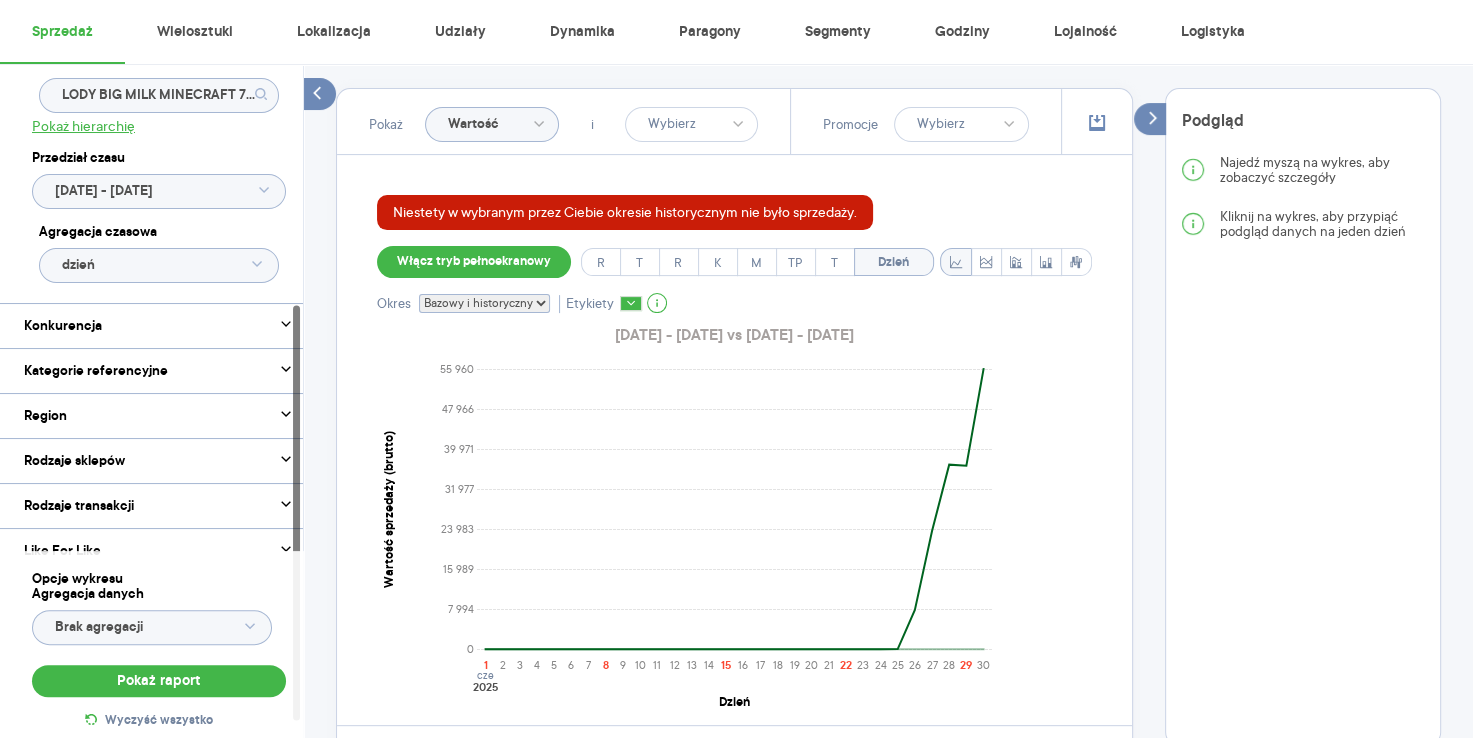 click on "Wartość" 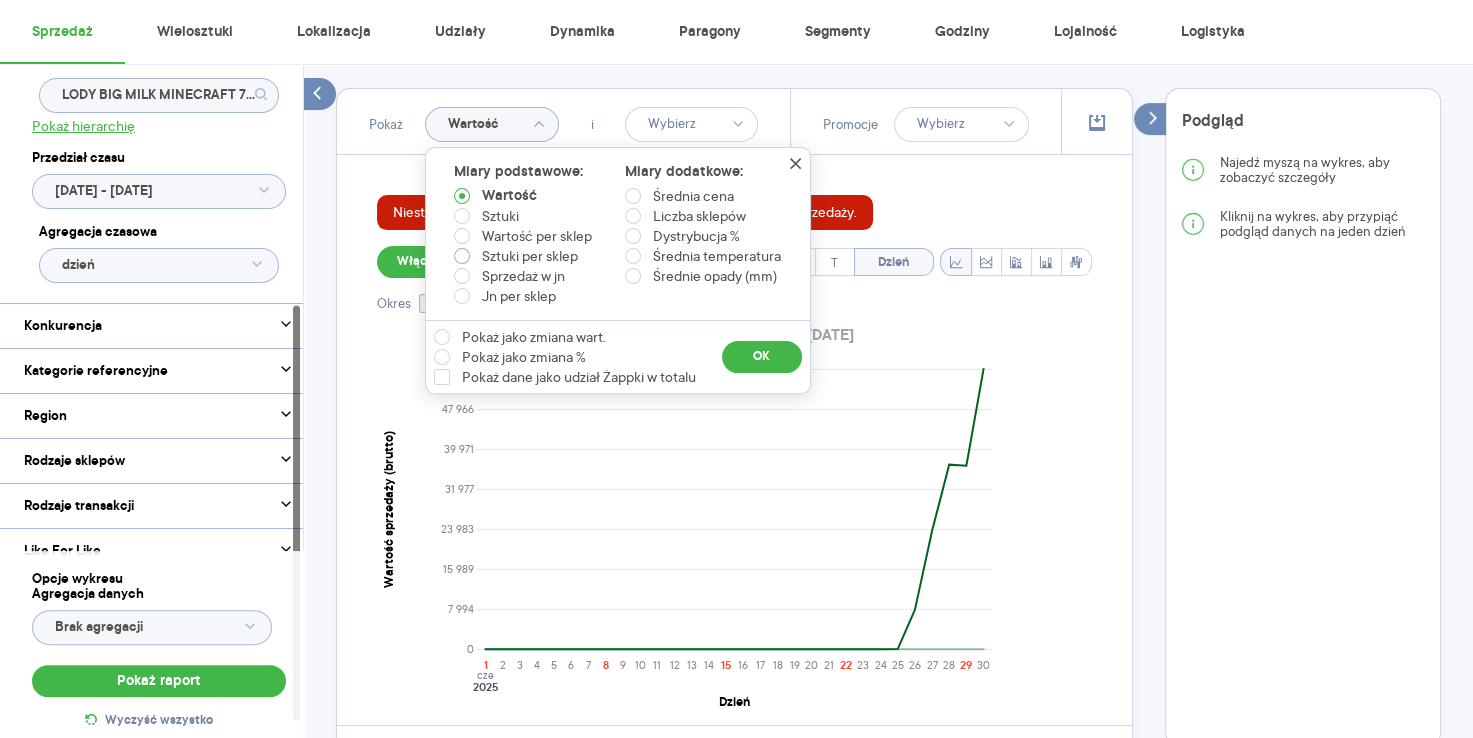 click at bounding box center (462, 256) 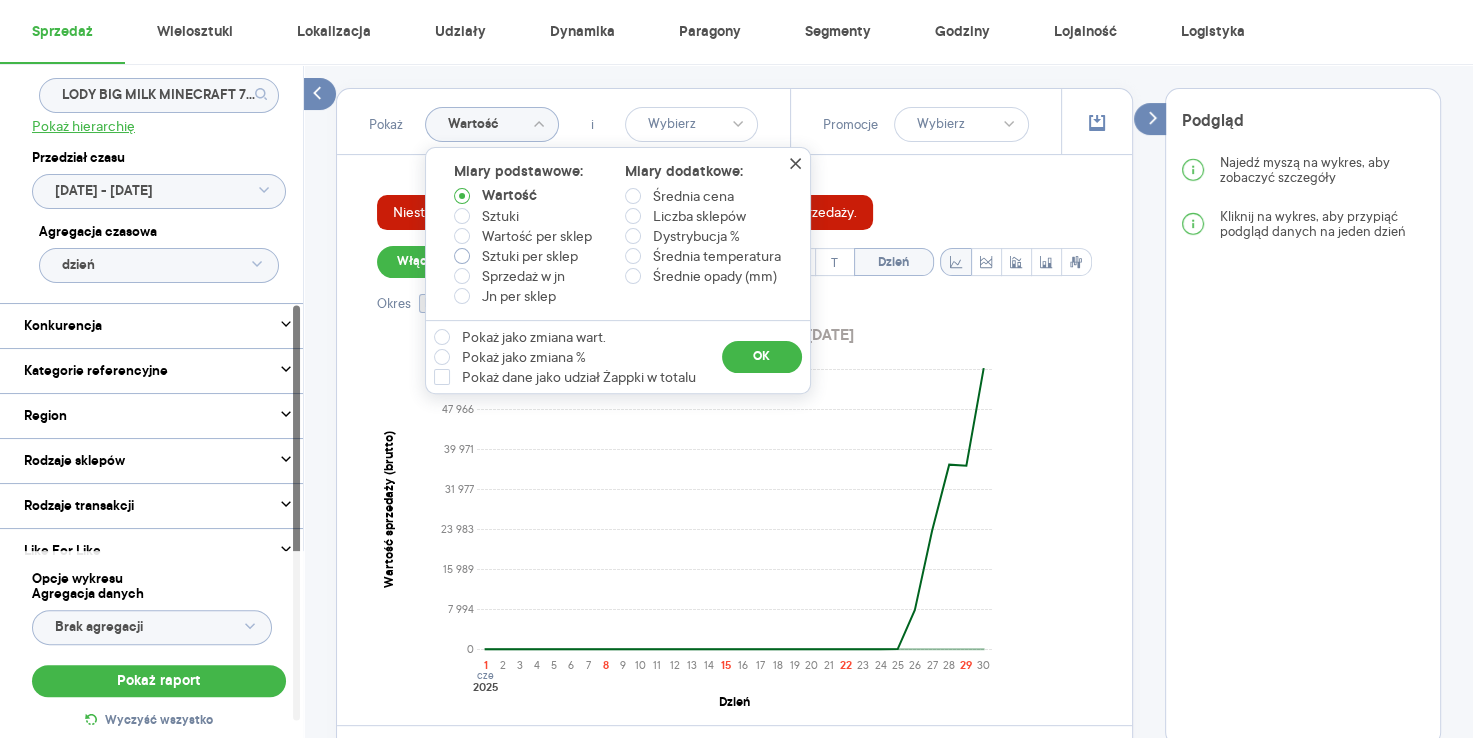 click on "Sztuki per sklep" at bounding box center [466, 258] 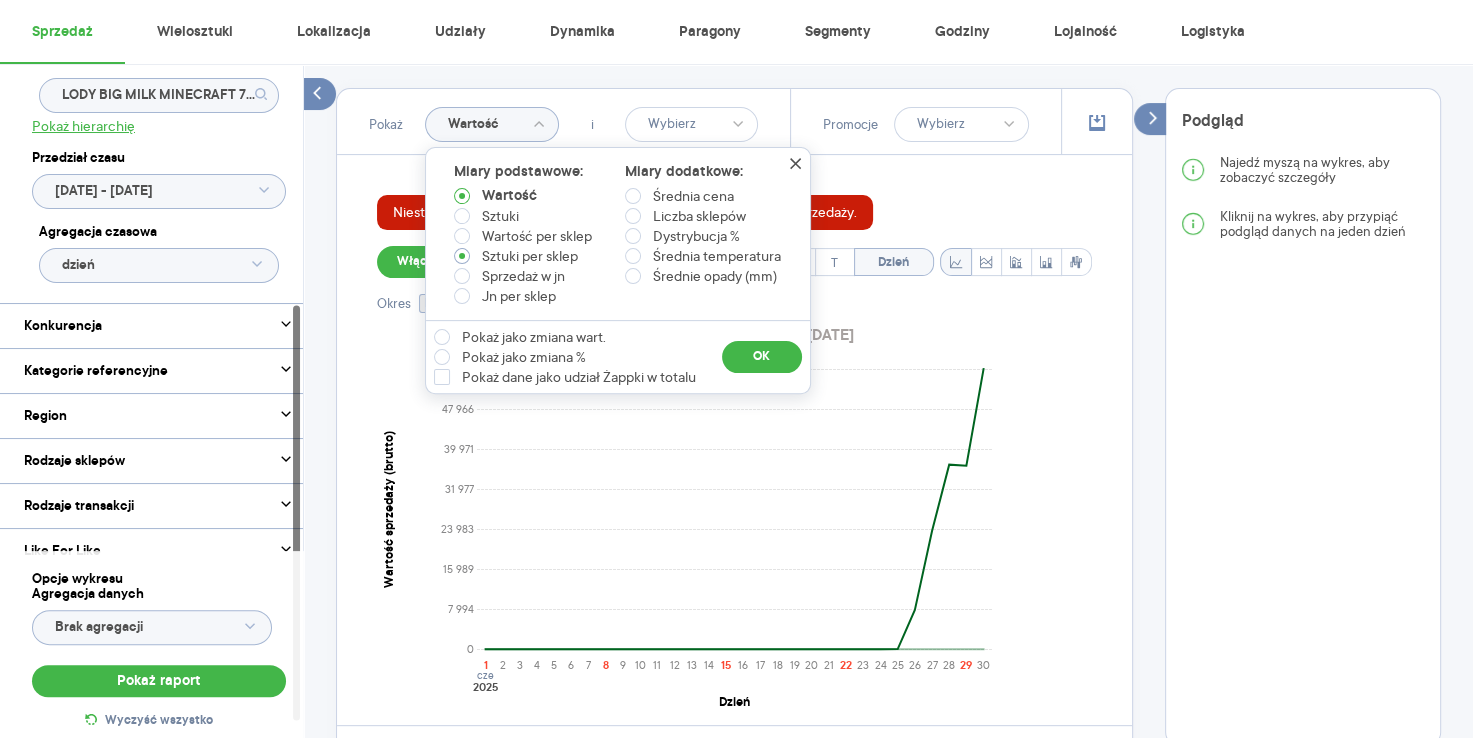 radio on "true" 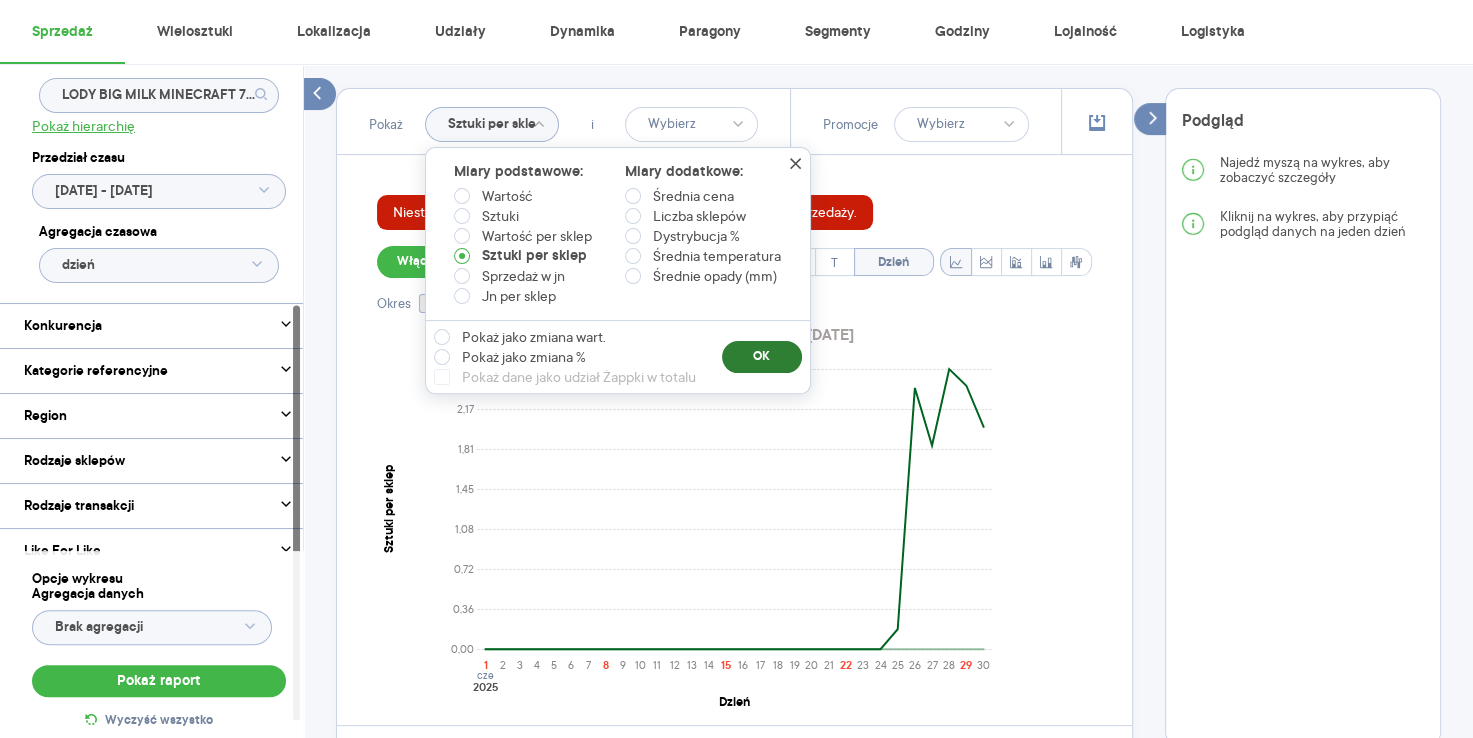 click on "OK" at bounding box center (762, 357) 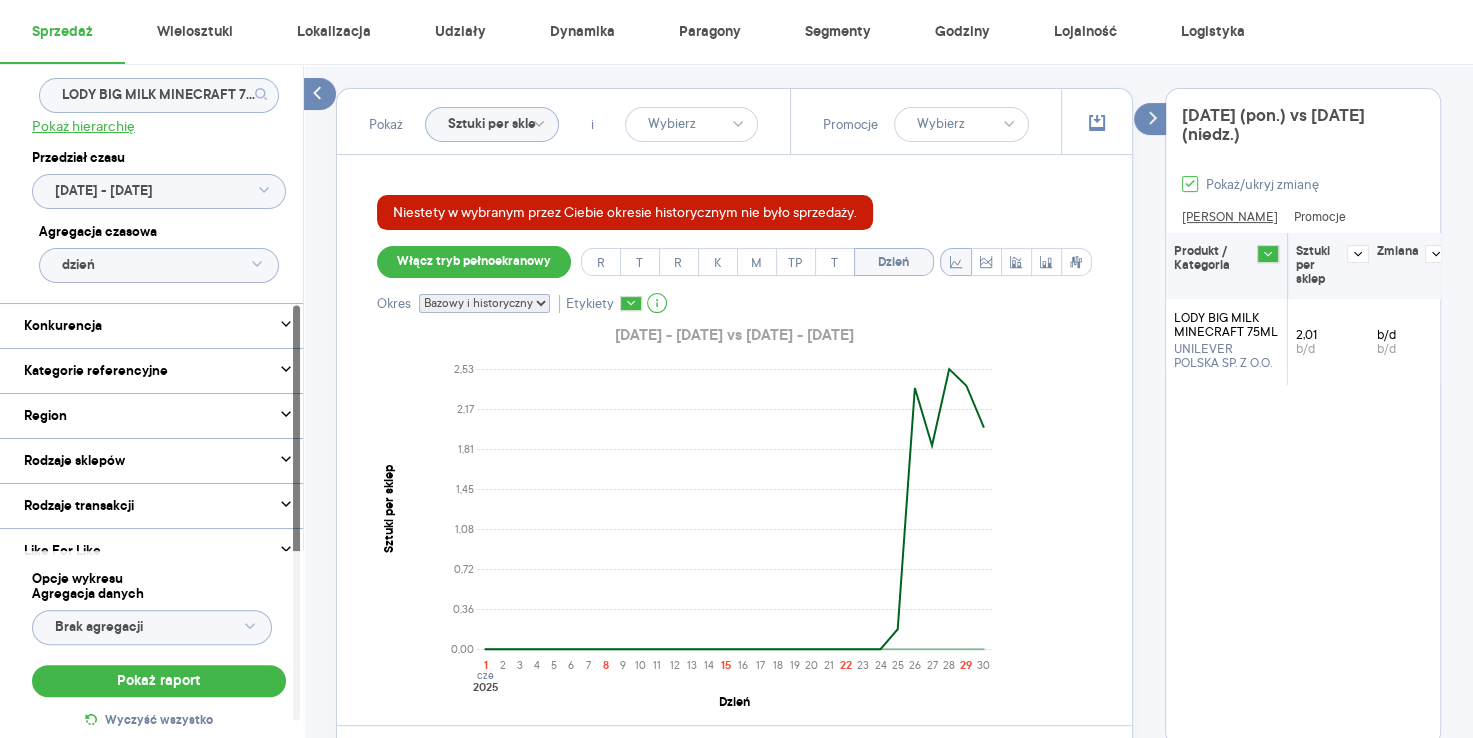 click on "Sztuki per sklep" 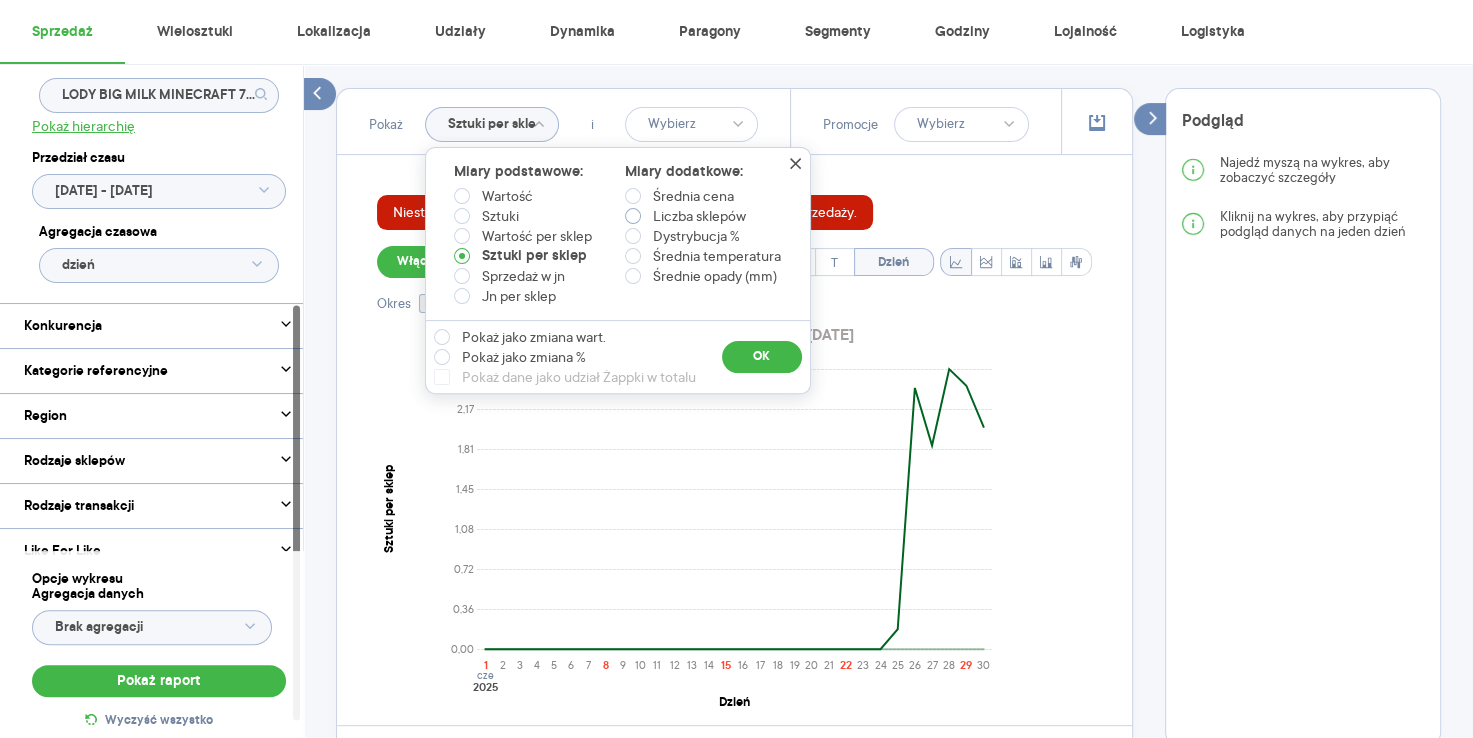 click on "Liczba sklepów" at bounding box center [685, 216] 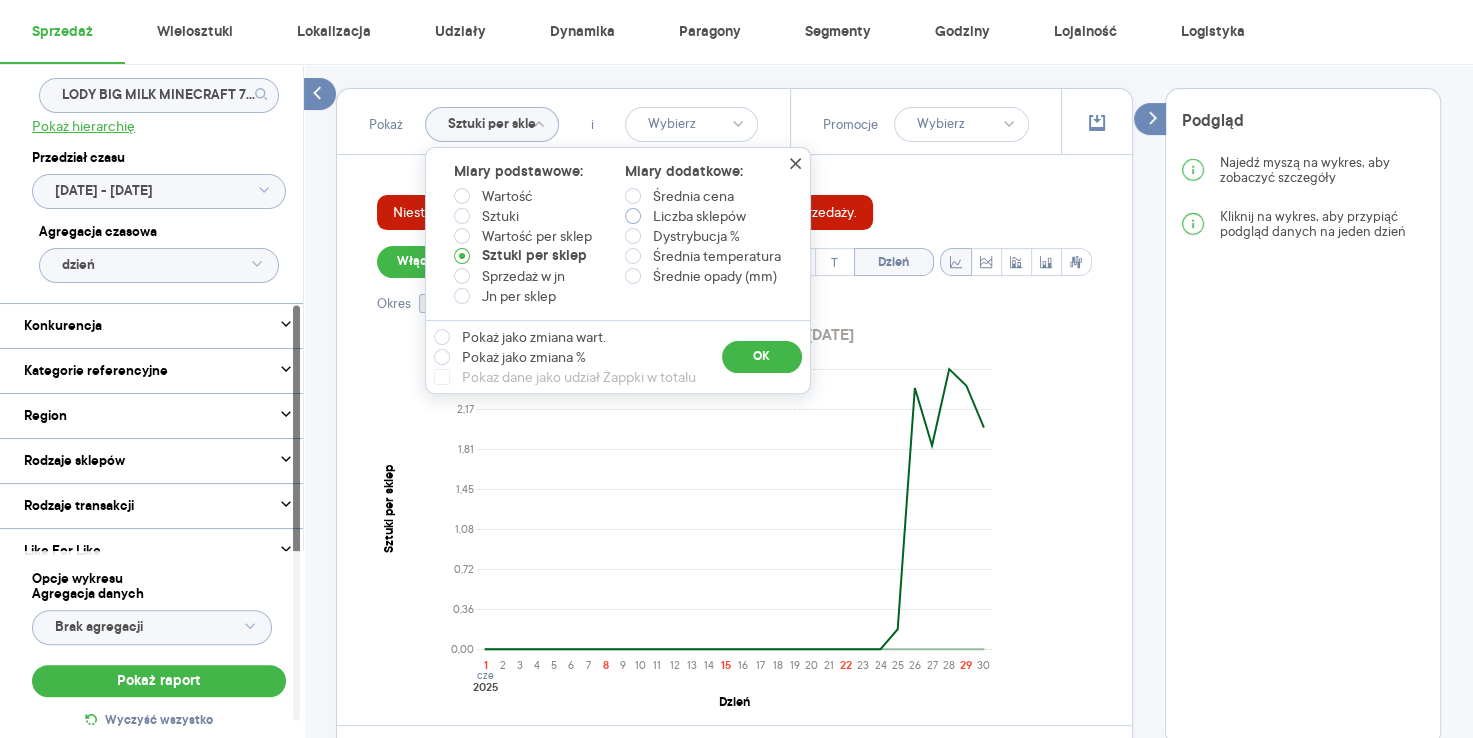click on "Liczba sklepów" at bounding box center (637, 218) 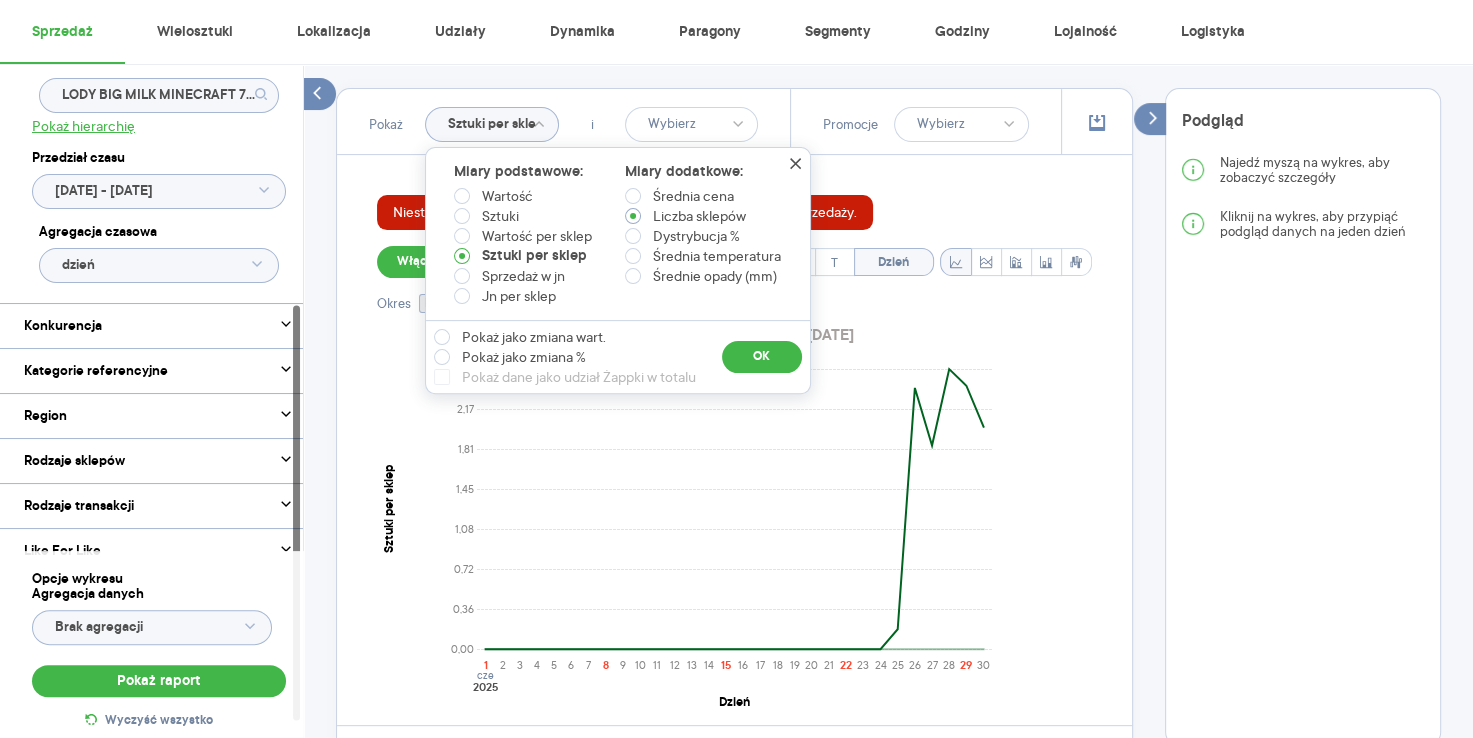 radio on "true" 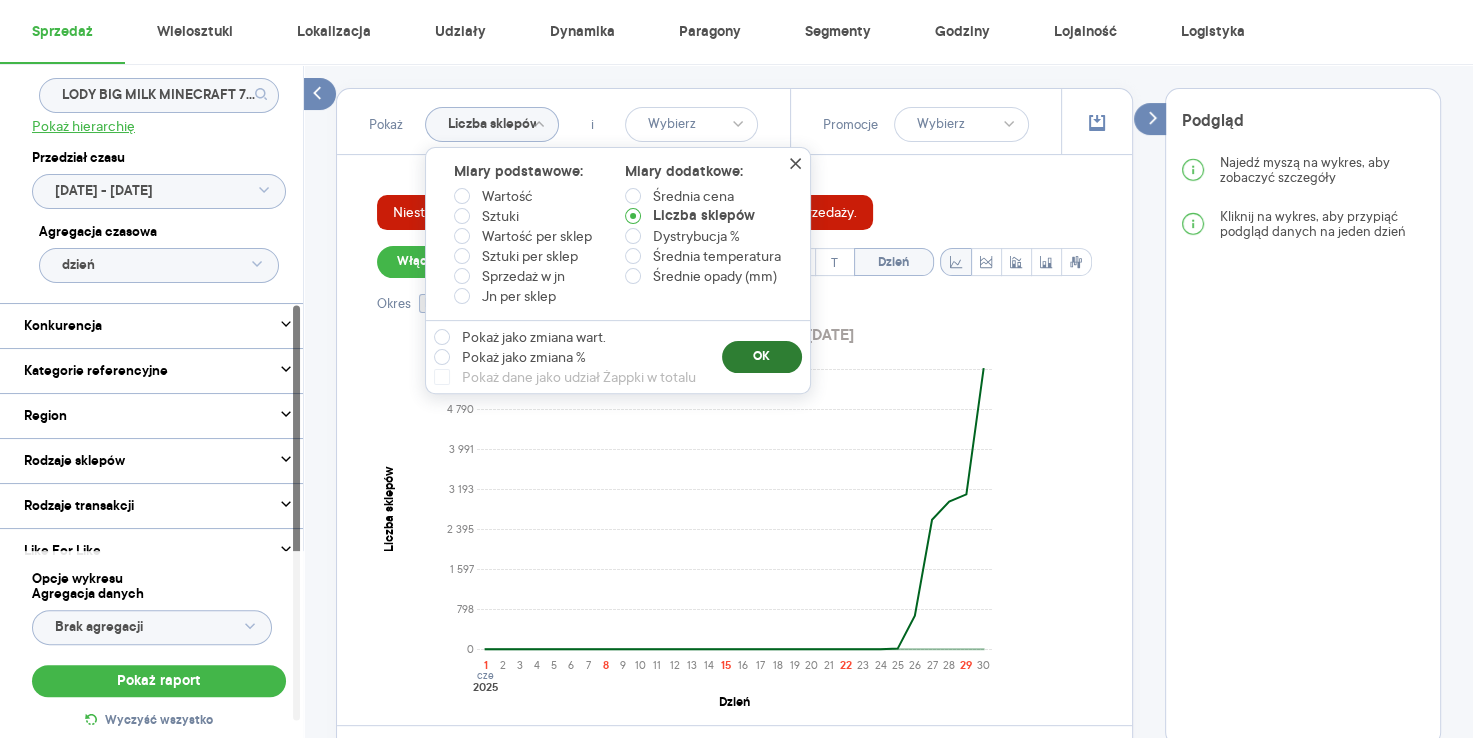 click on "OK" at bounding box center [762, 357] 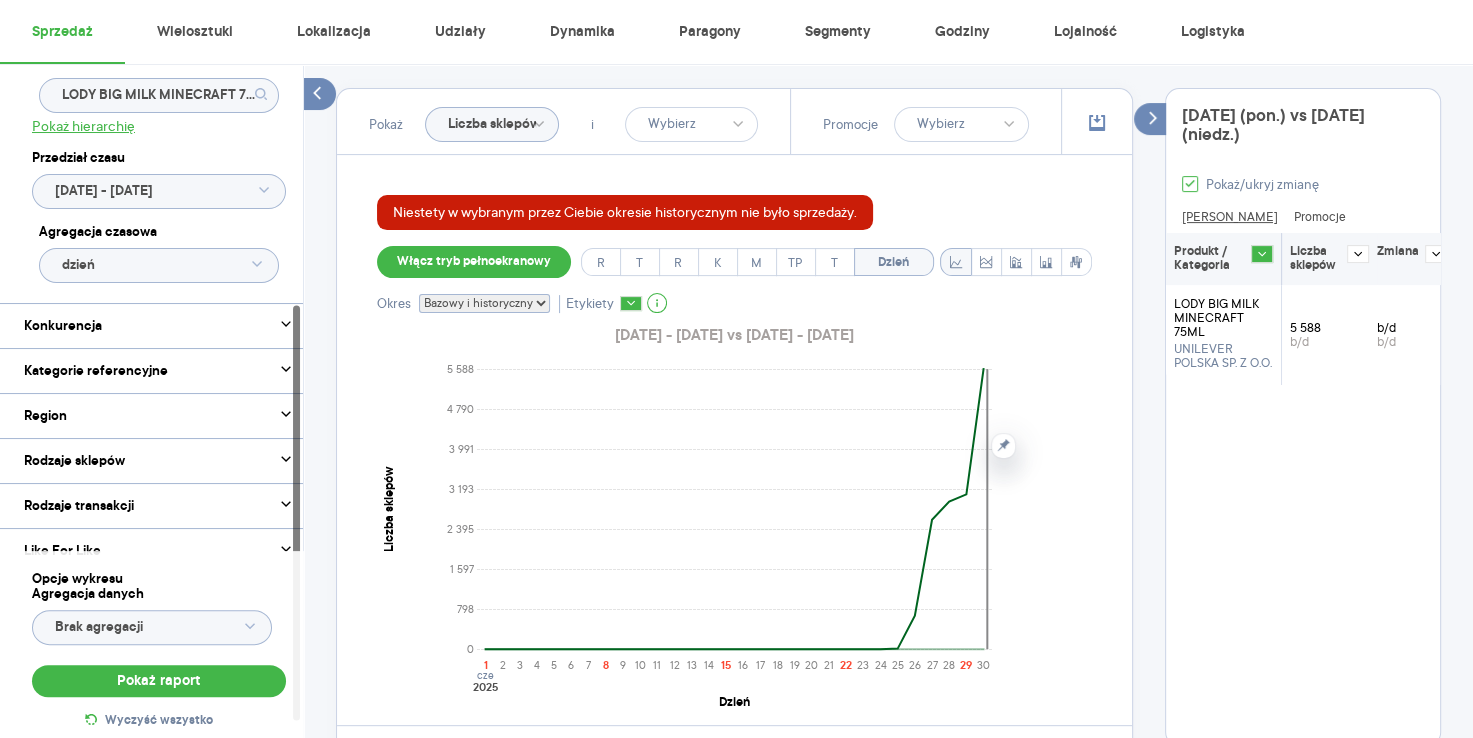 click on "2025.06.30 (pon.) vs 2024.06.30 (niedz.) Pokaż/ukryj zmianę Dane Promocje Produkt / Kategoria Liczba sklepów Zmiana LODY BIG MILK MINECRAFT 75ML UNILEVER POLSKA SP. Z O.O. 5 588 b/d b/d b/d" at bounding box center [1303, 417] 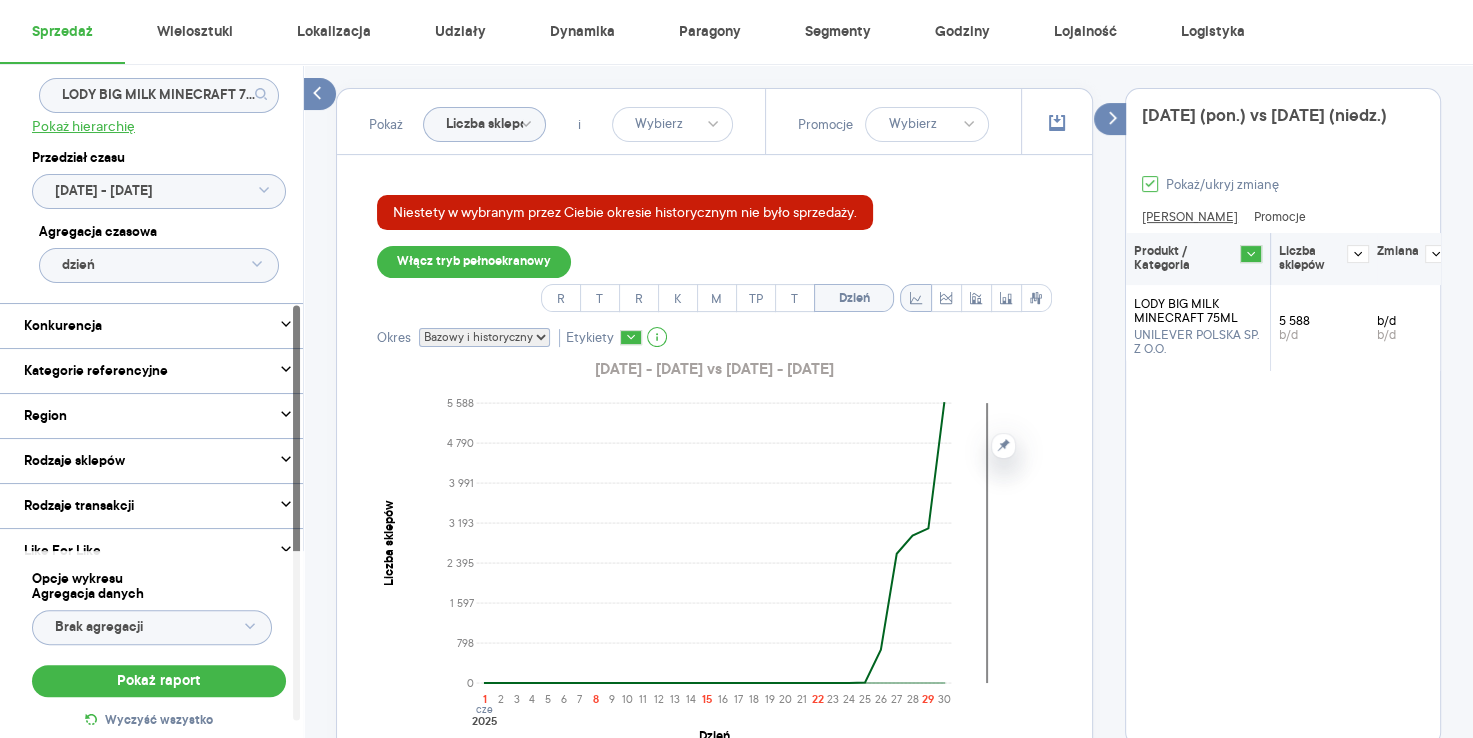click on "Liczba sklepów" 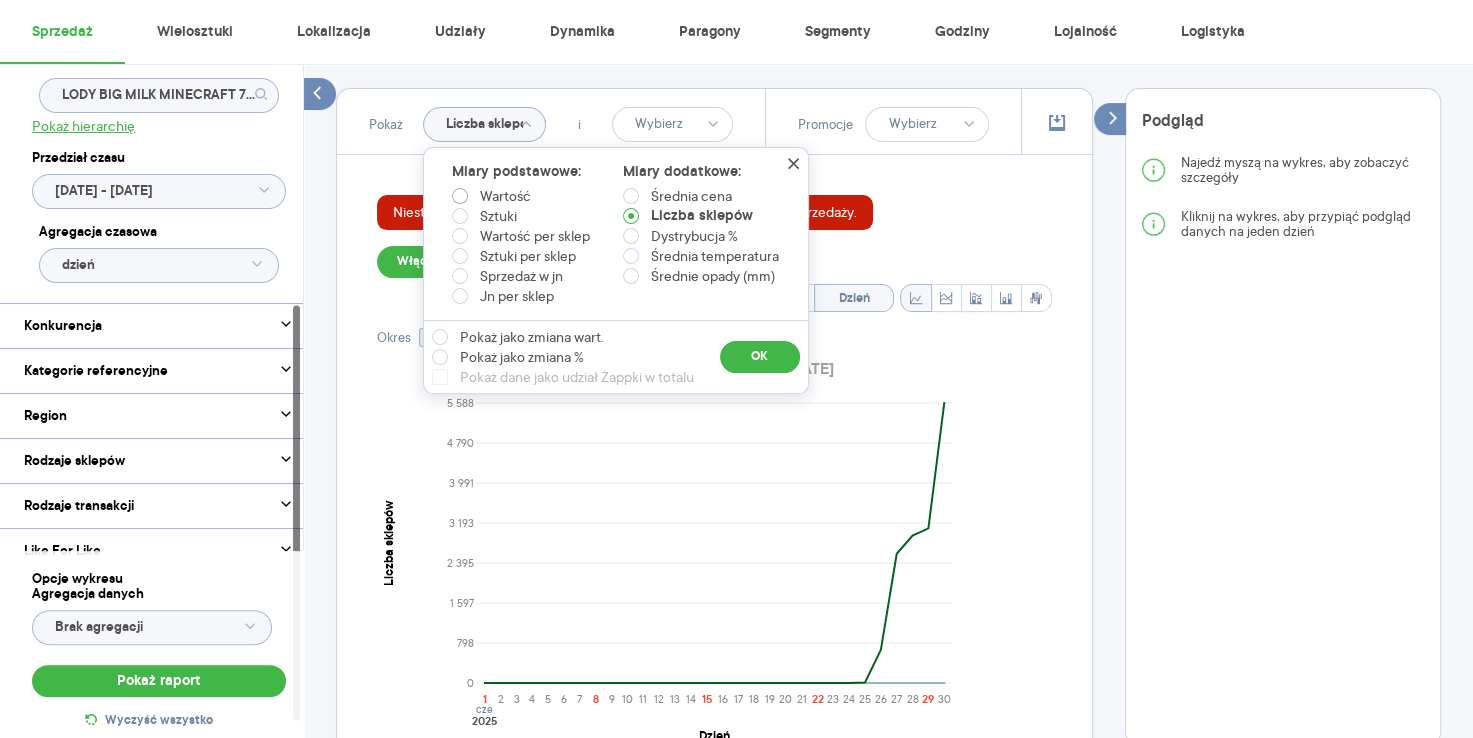 click on "Wartość" at bounding box center [491, 196] 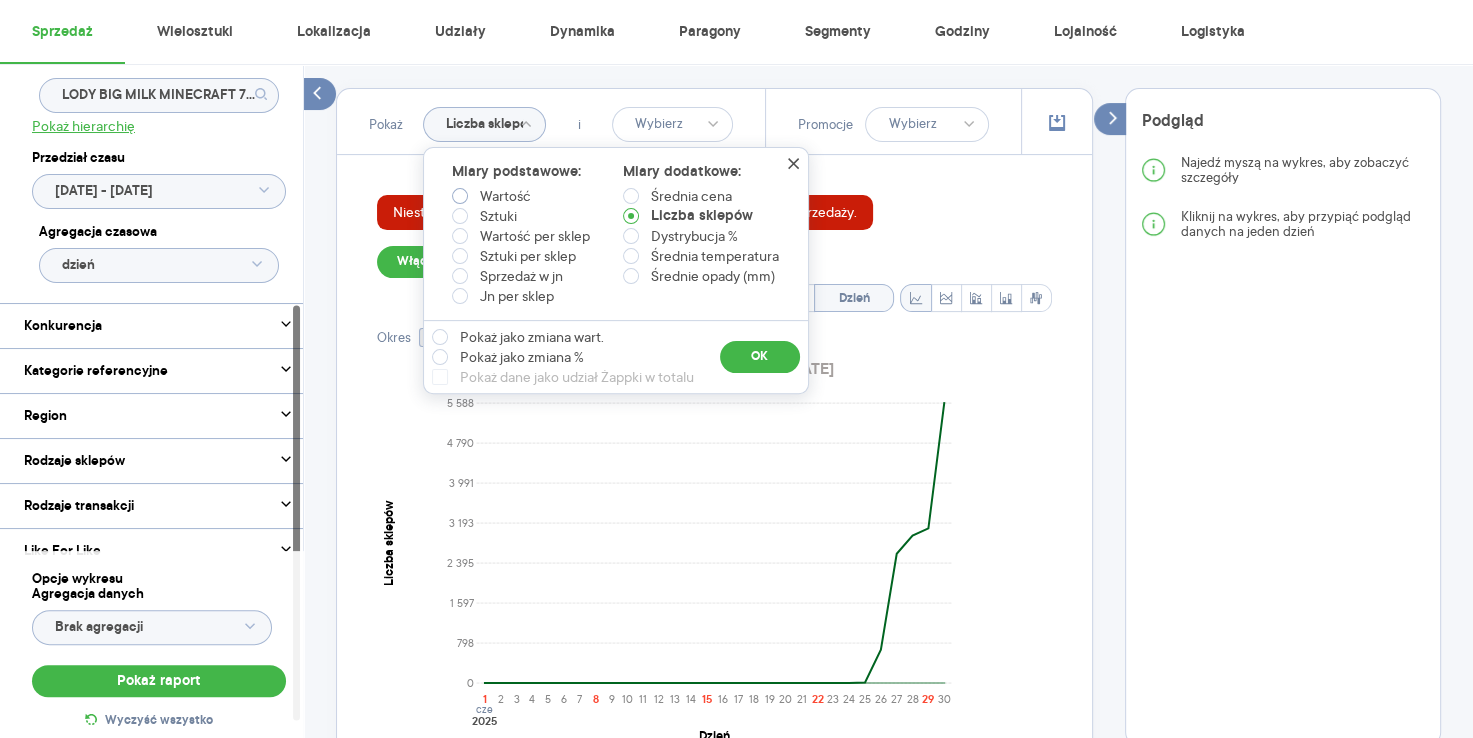 click on "Wartość" at bounding box center (464, 198) 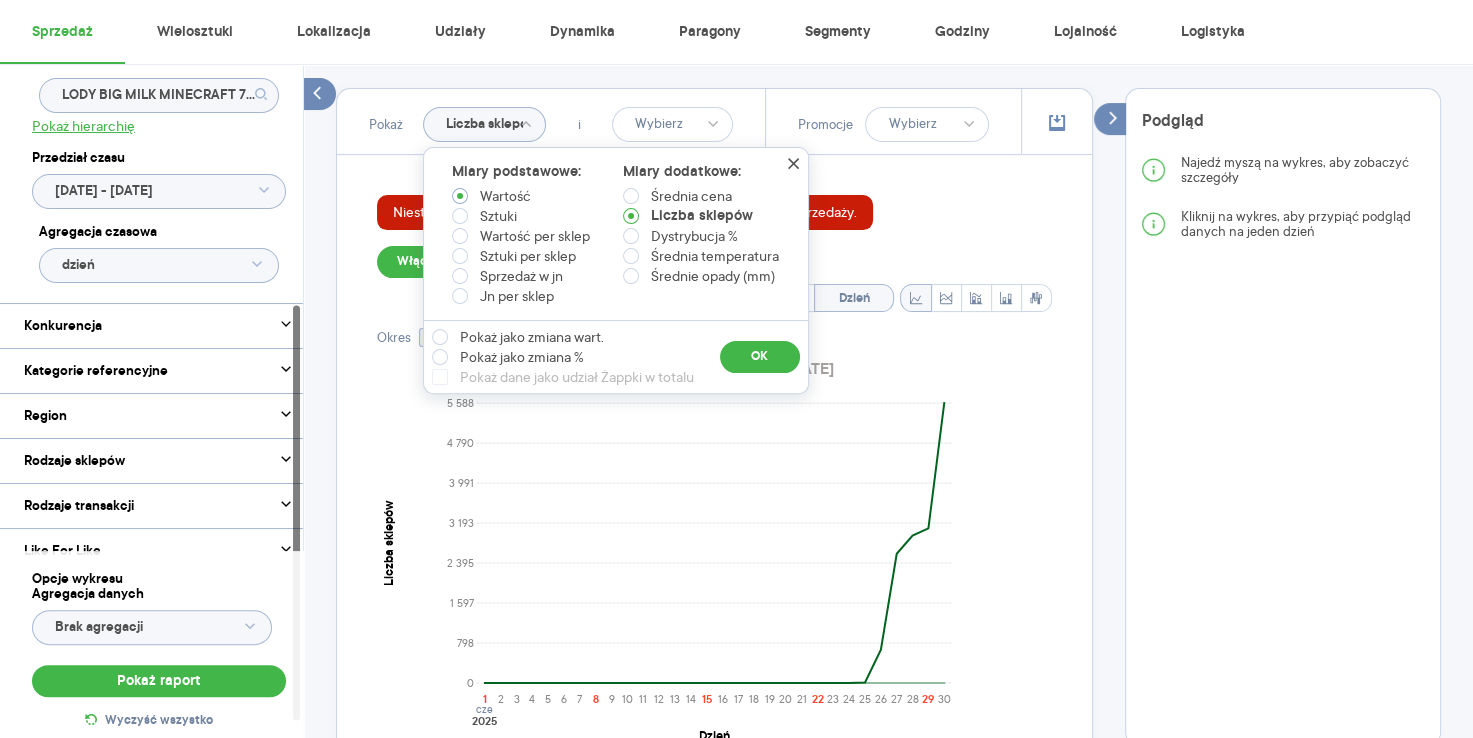 radio on "true" 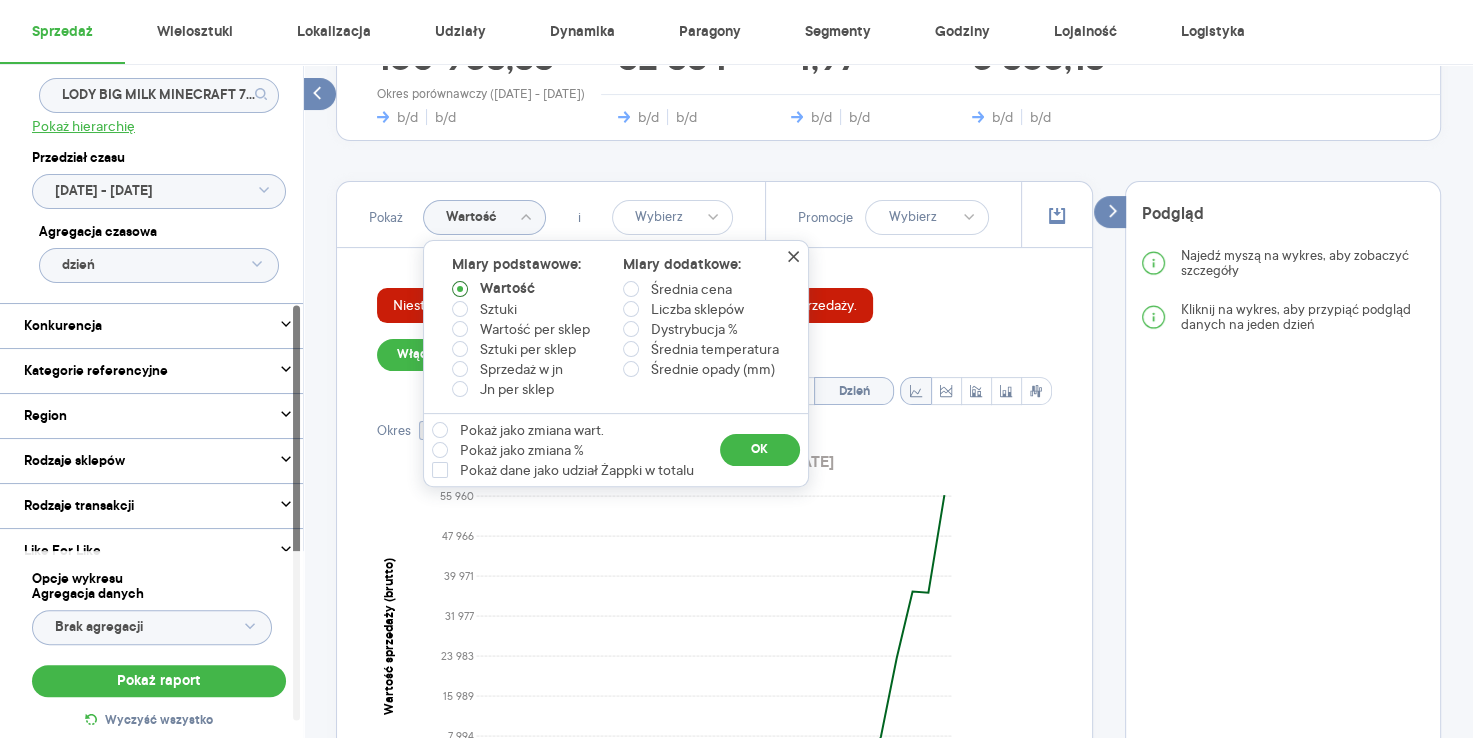 scroll, scrollTop: 394, scrollLeft: 0, axis: vertical 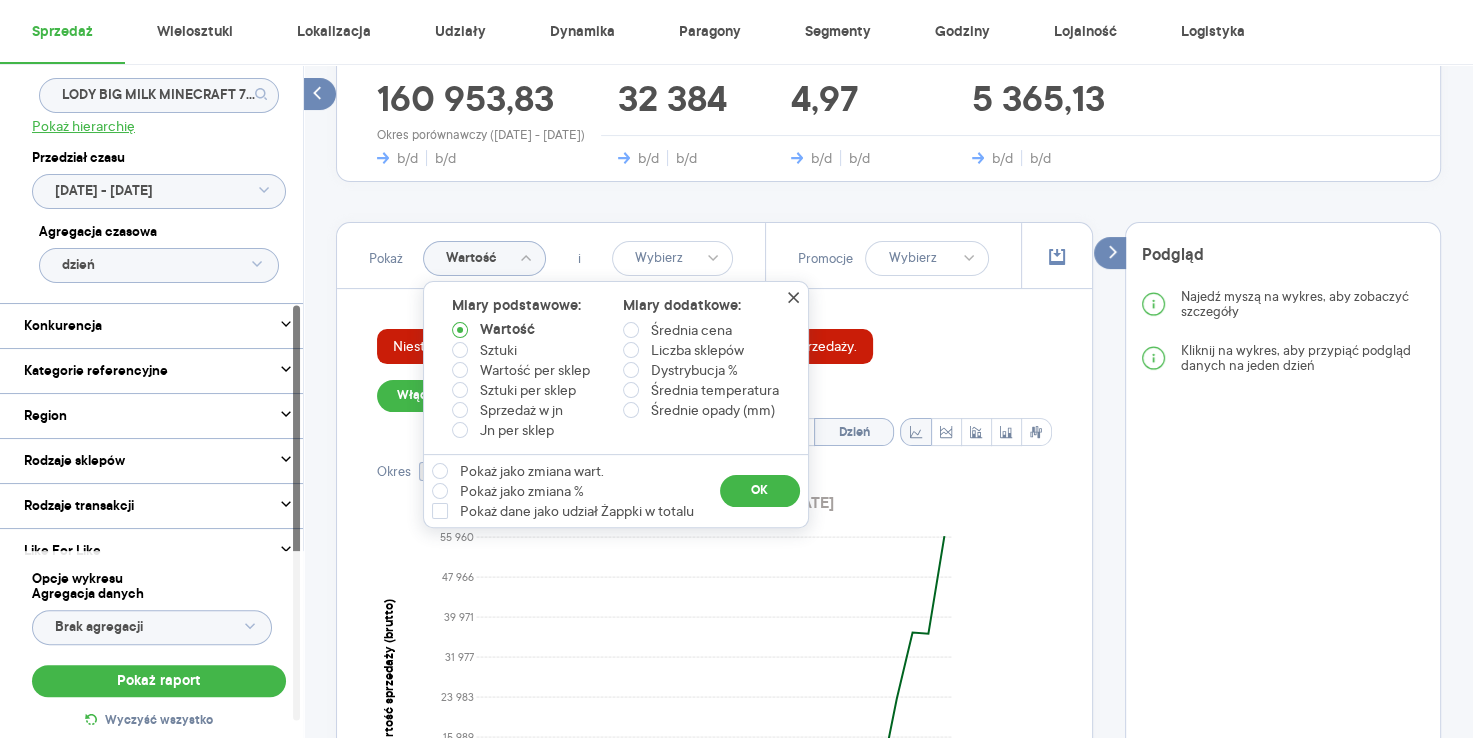 click on "LODY BIG MILK MINECRAFT 75ML" 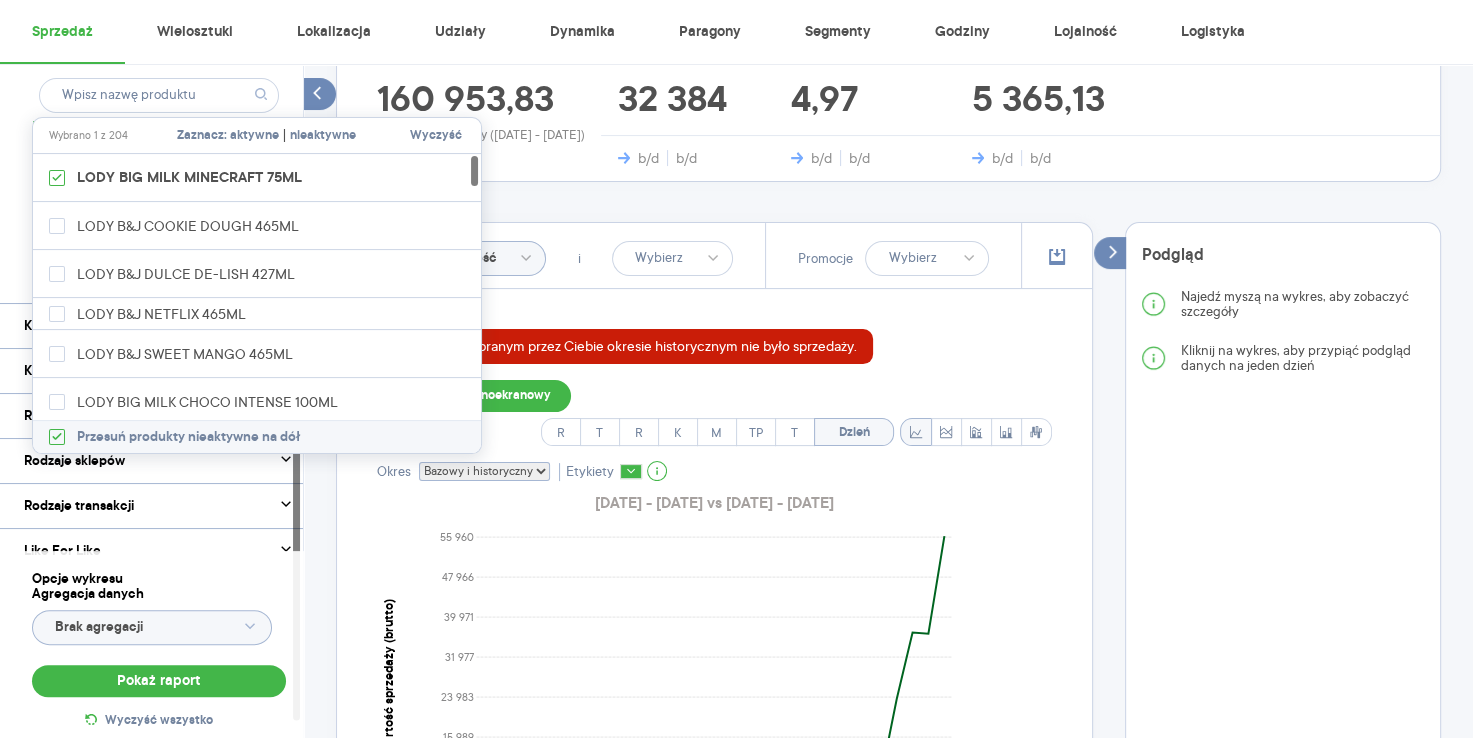 click on "Wyczyść" at bounding box center [436, 136] 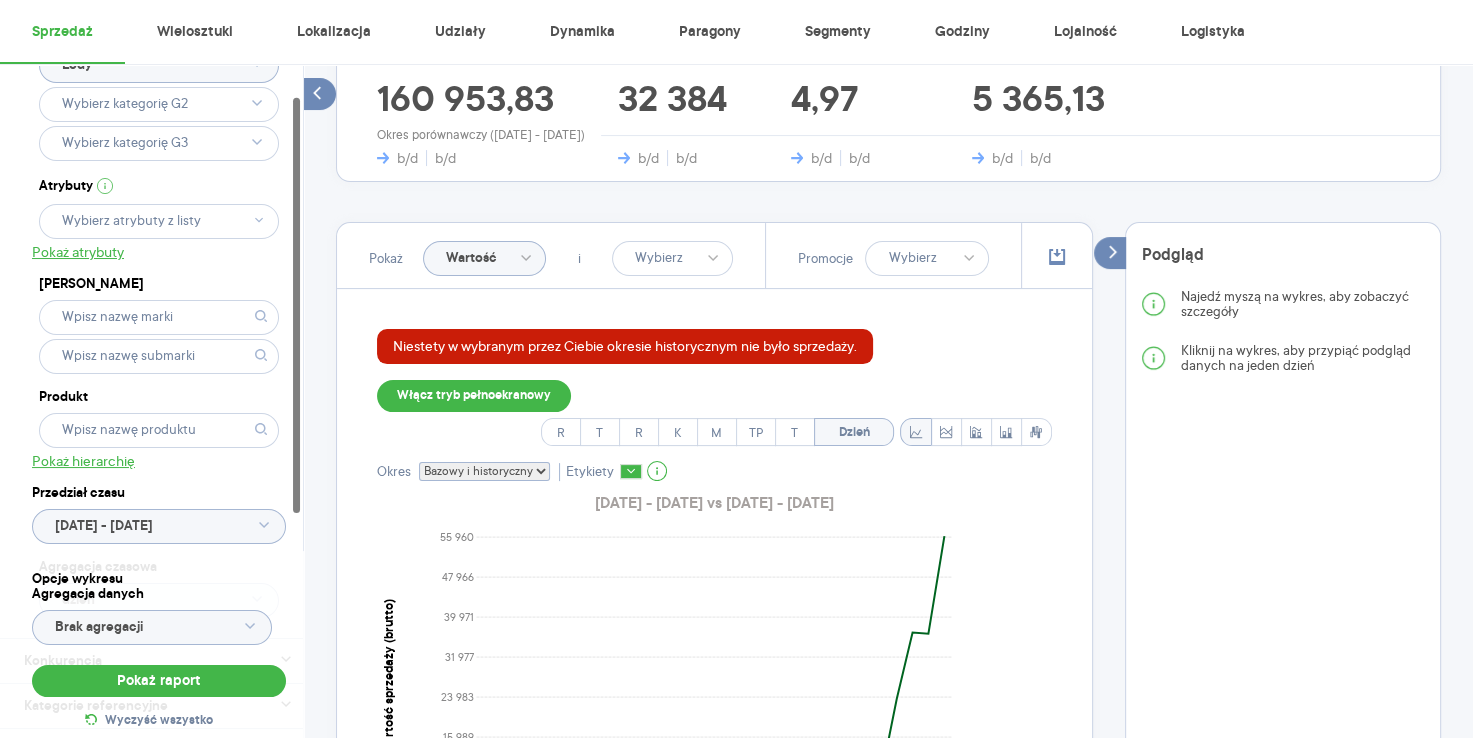scroll, scrollTop: 0, scrollLeft: 0, axis: both 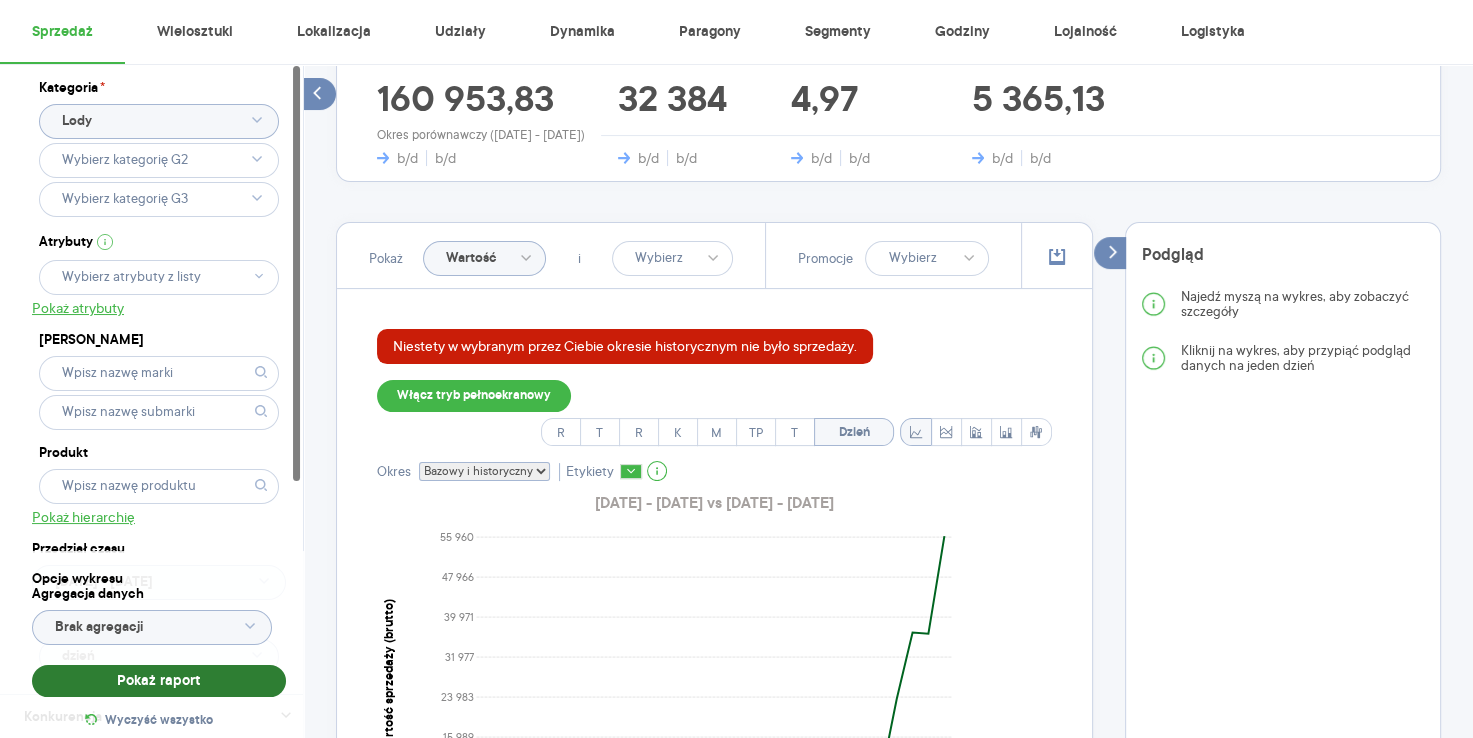 click on "Pokaż raport" at bounding box center (159, 681) 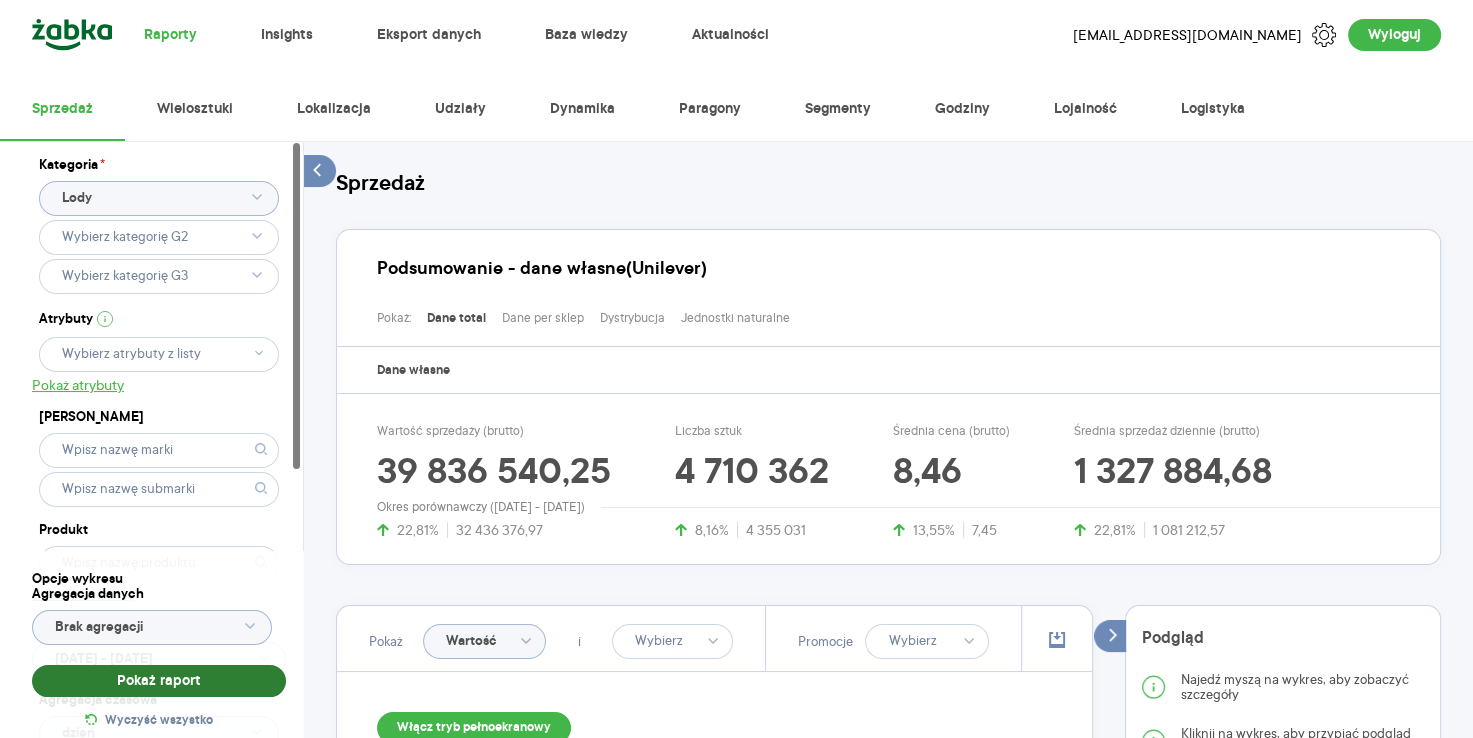 scroll, scrollTop: 0, scrollLeft: 0, axis: both 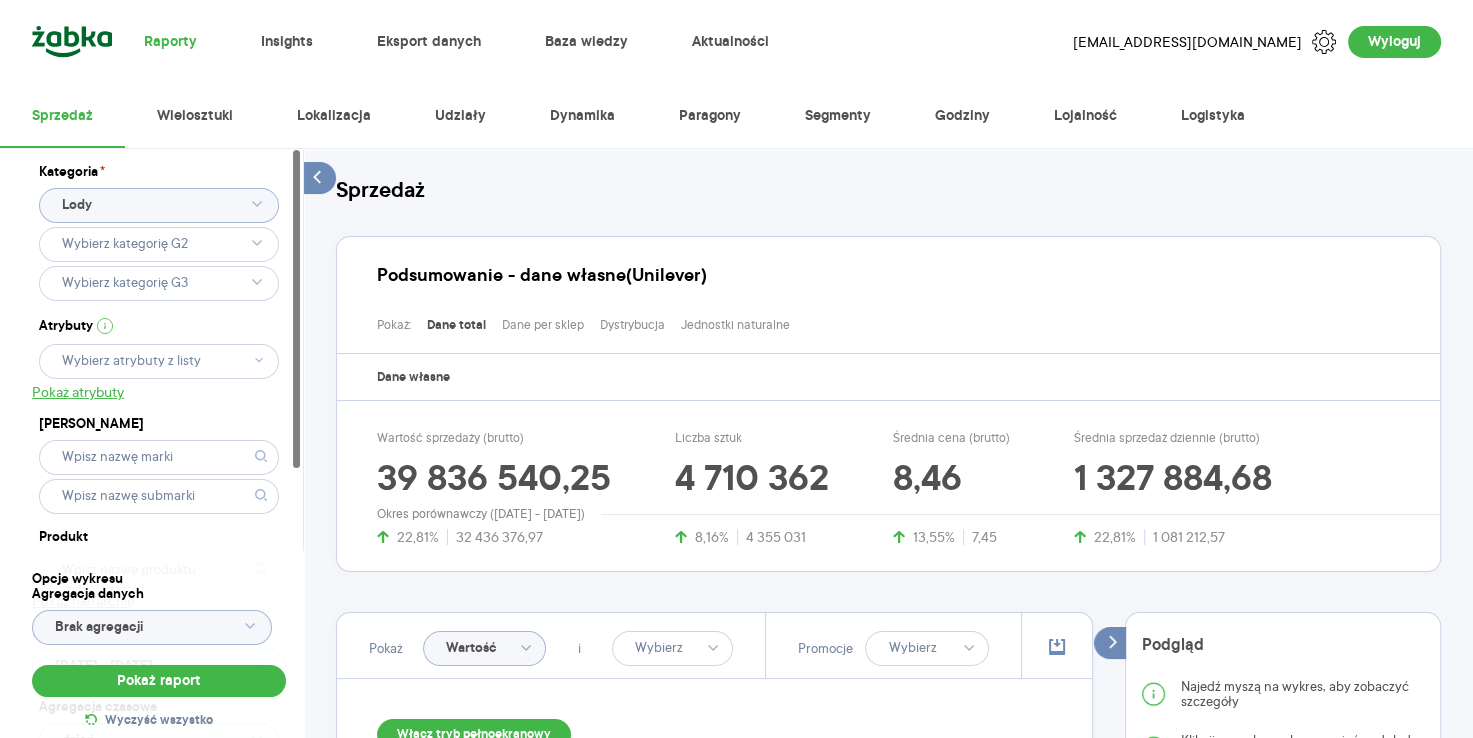 click on "Raporty Insights Eksport danych Baza wiedzy Aktualności Milena.Grodzinska@unilever.com Wyloguj" at bounding box center (736, 42) 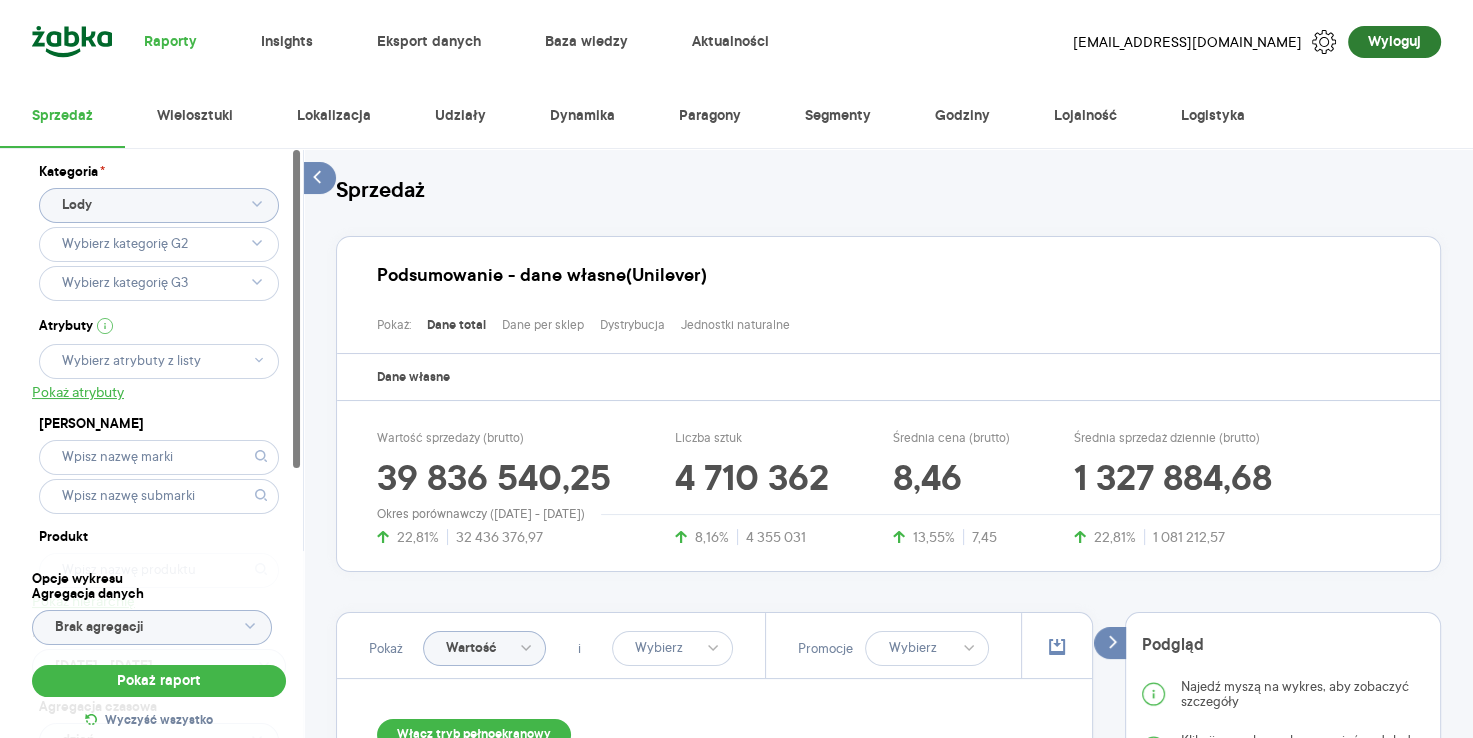 click on "Wyloguj" at bounding box center (1394, 42) 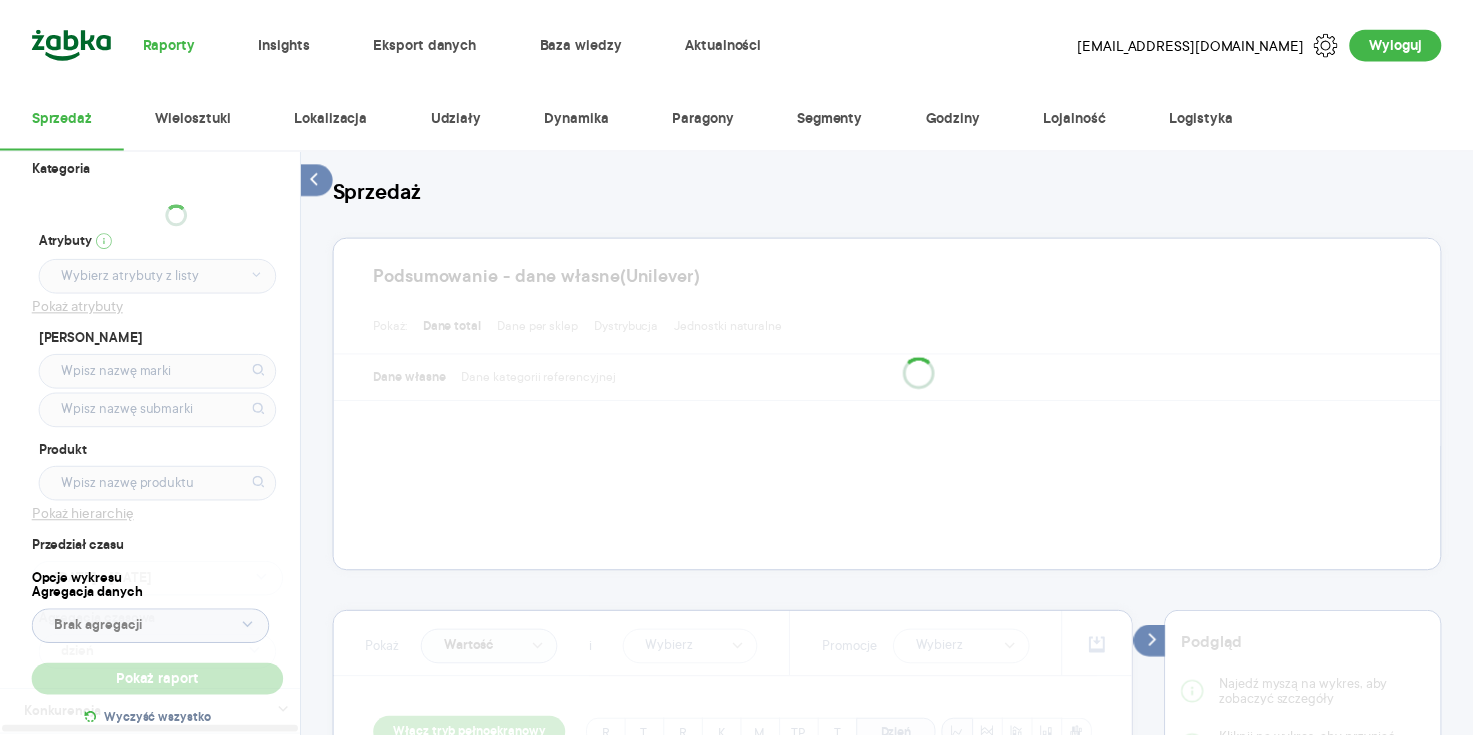 scroll, scrollTop: 0, scrollLeft: 0, axis: both 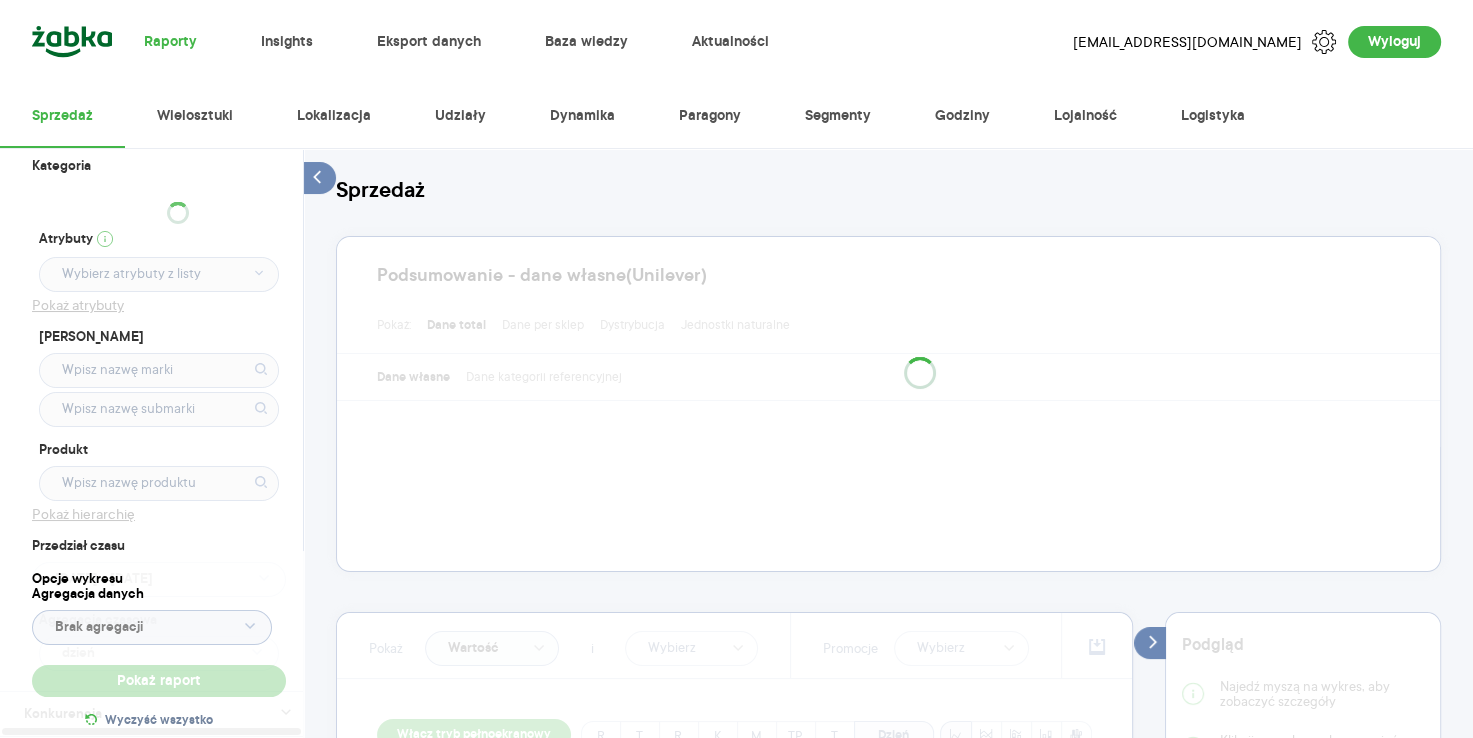 type on "Pobieranie" 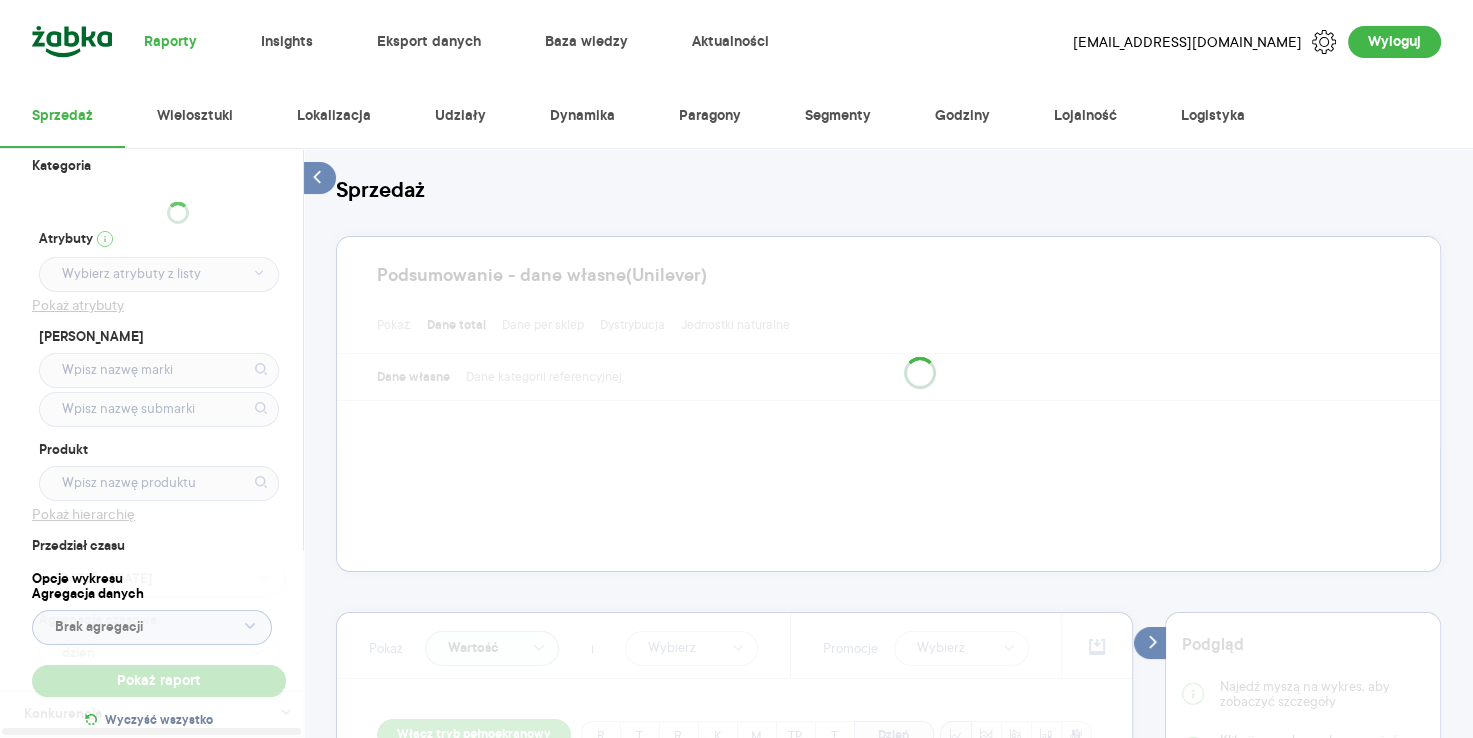 type on "Pobieranie" 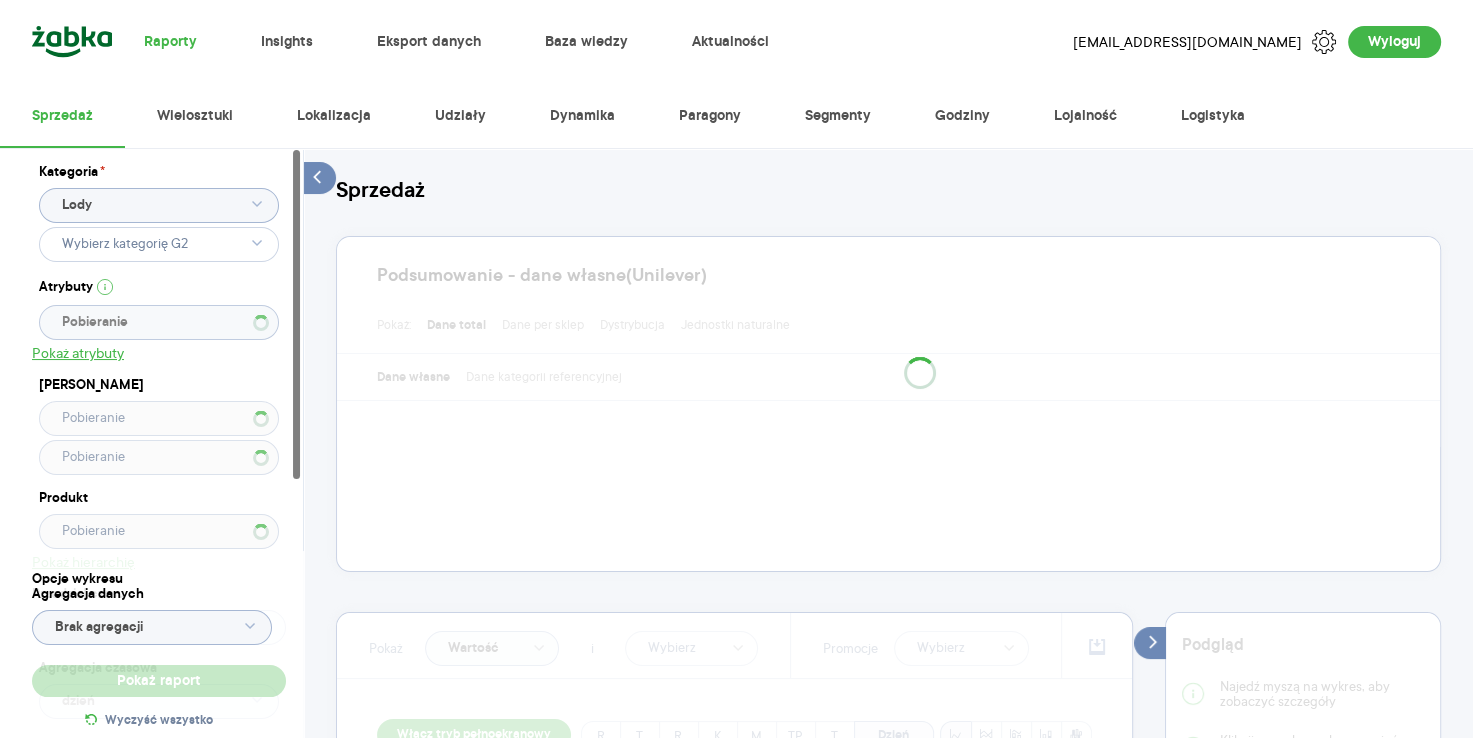 type 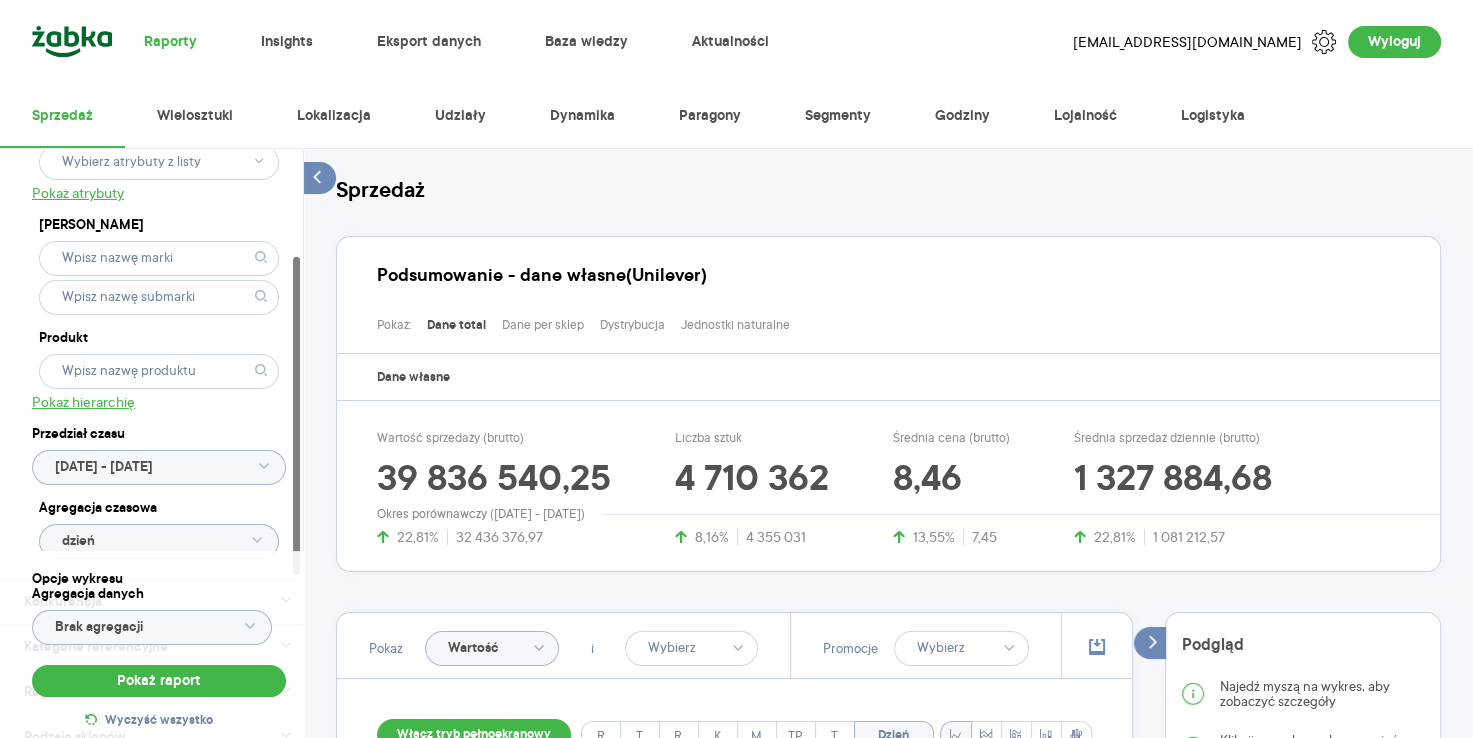 scroll, scrollTop: 203, scrollLeft: 0, axis: vertical 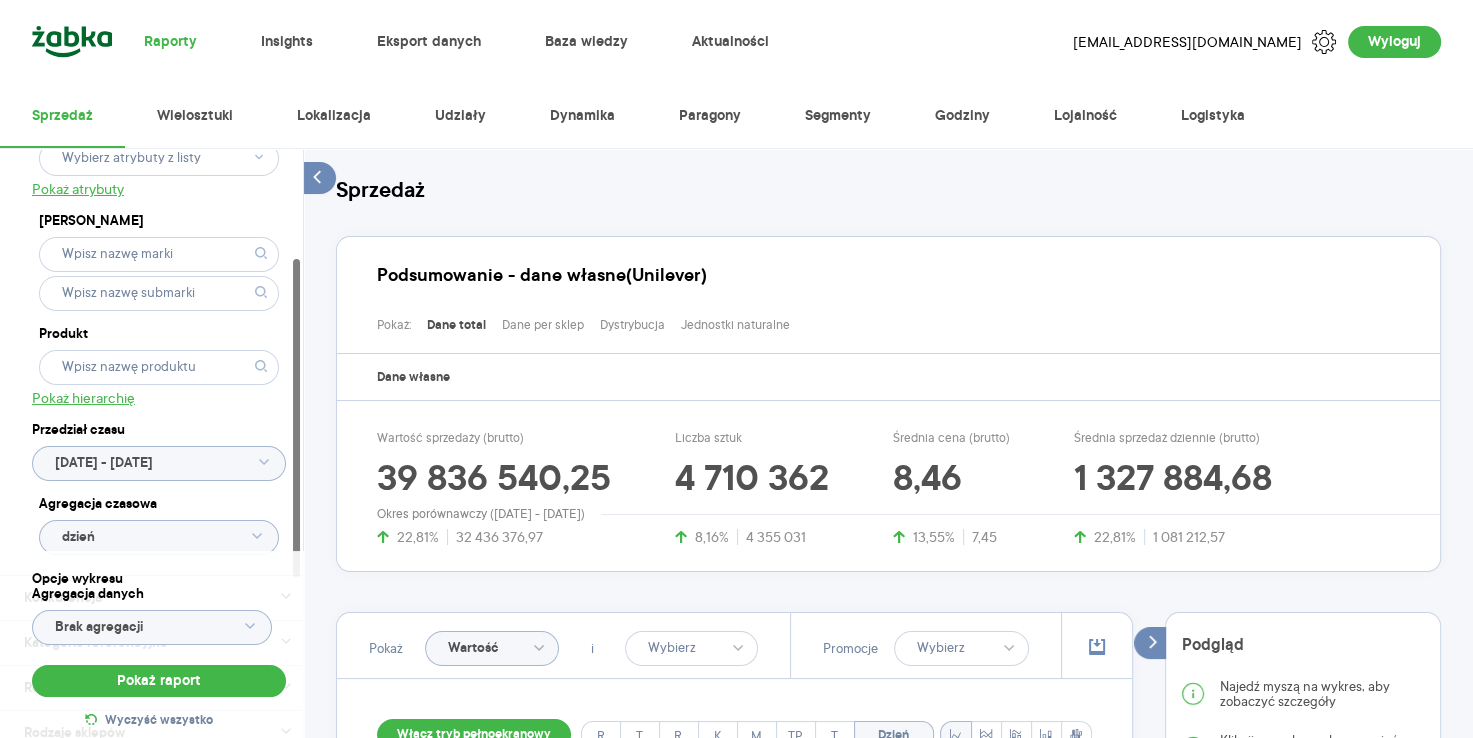 click 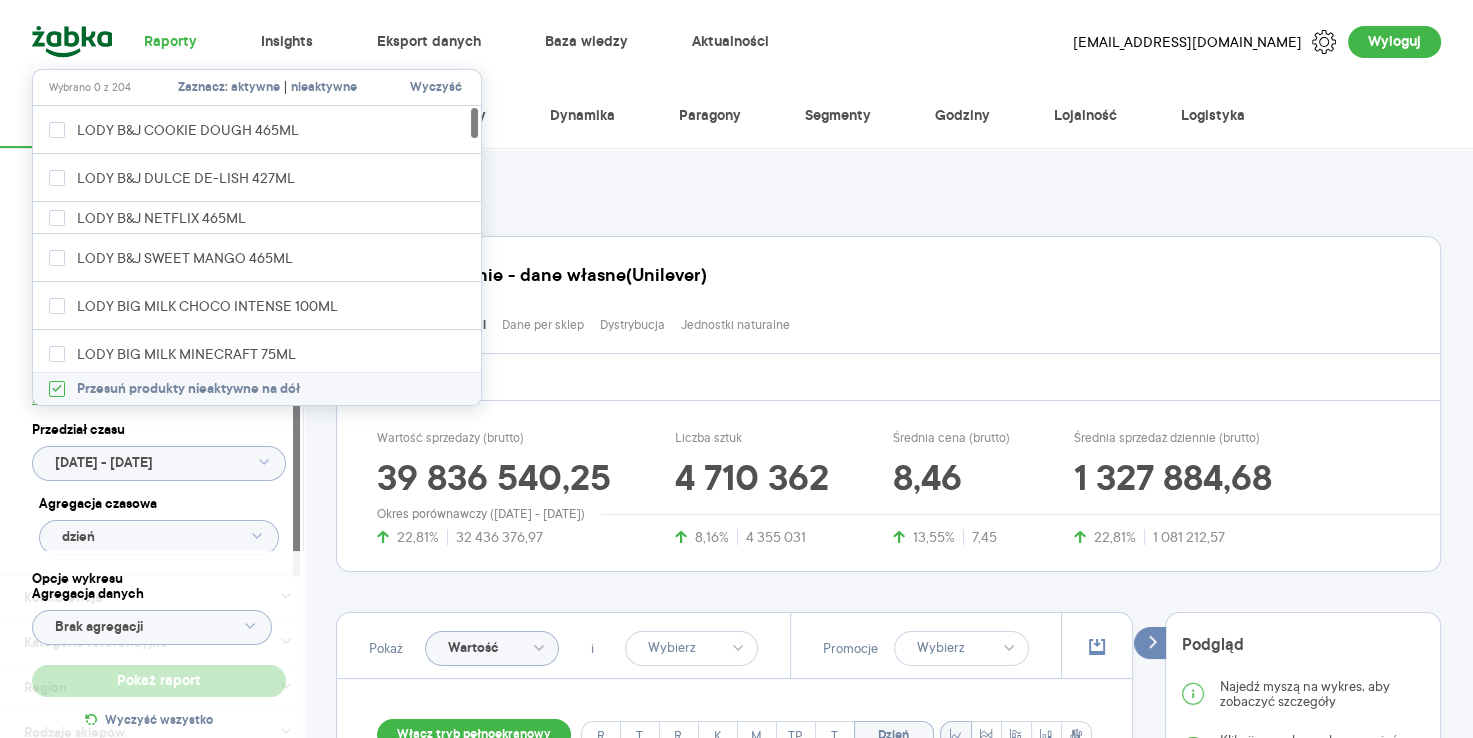 type 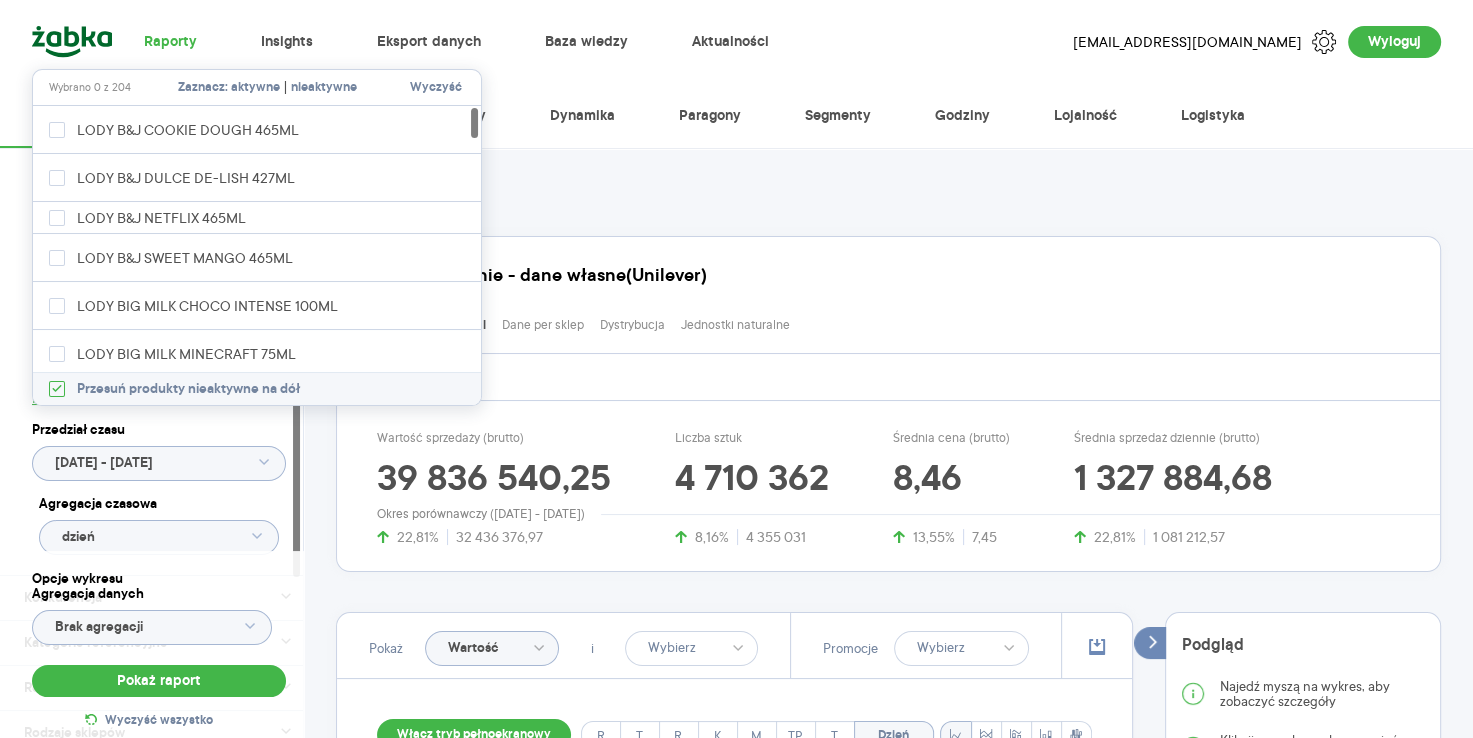 click on "Agregacja czasowa" at bounding box center (159, 504) 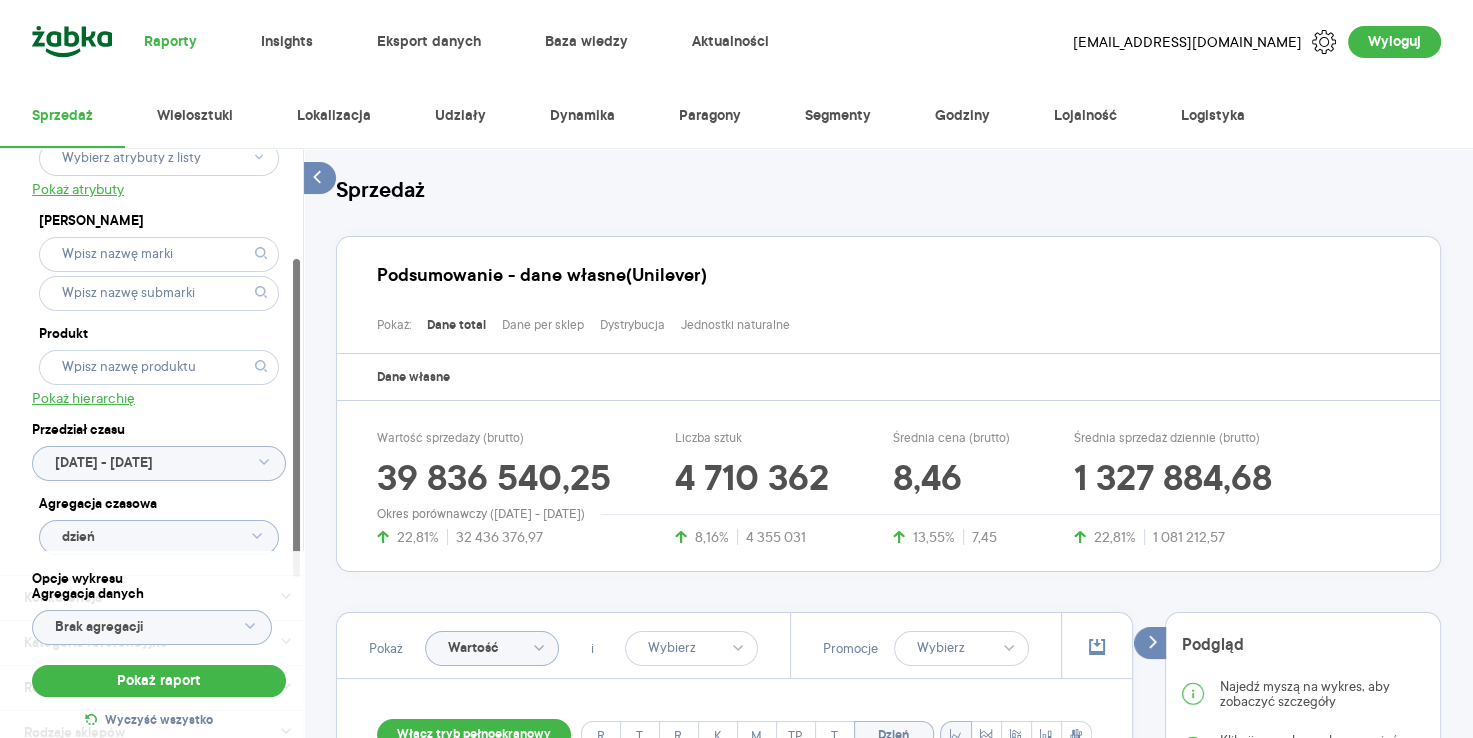 click 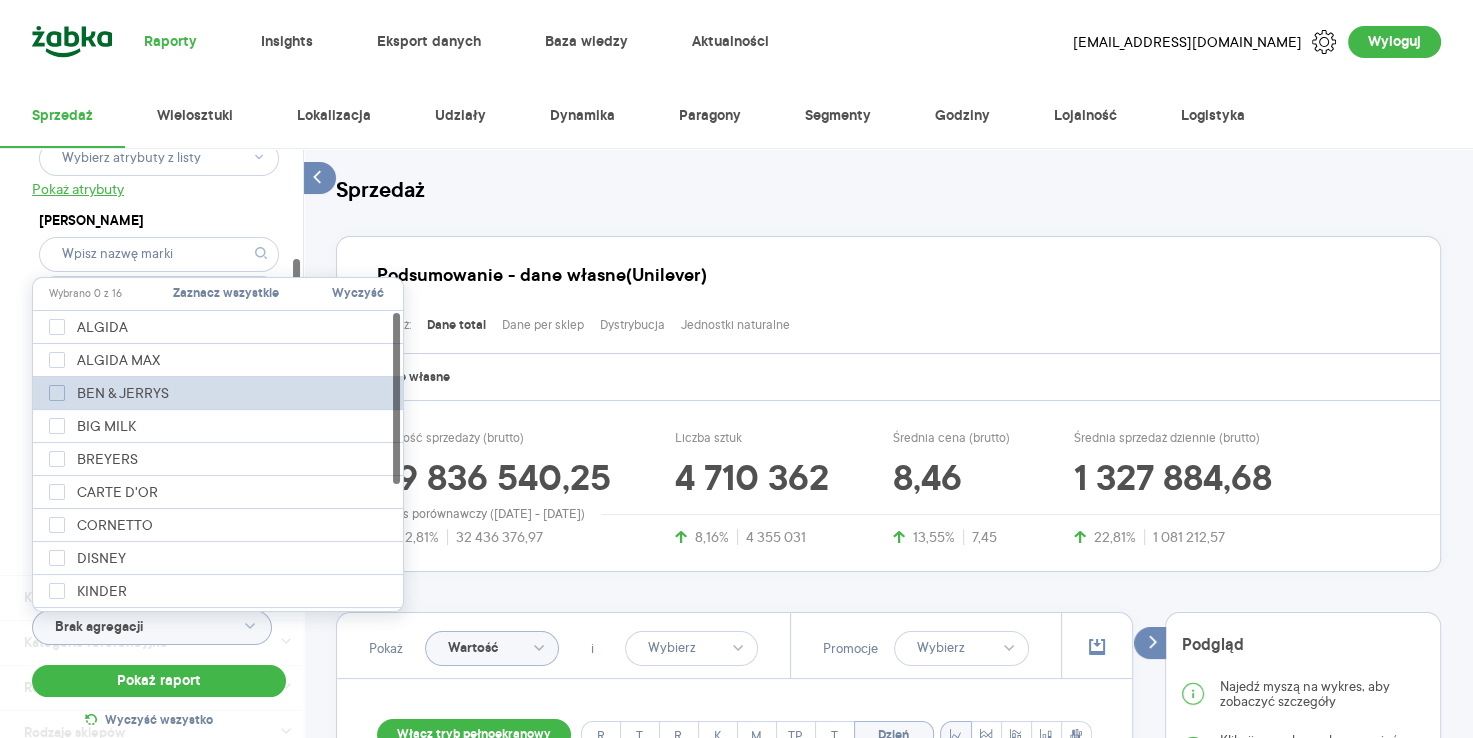 click on "BEN & JERRYS" at bounding box center (111, 393) 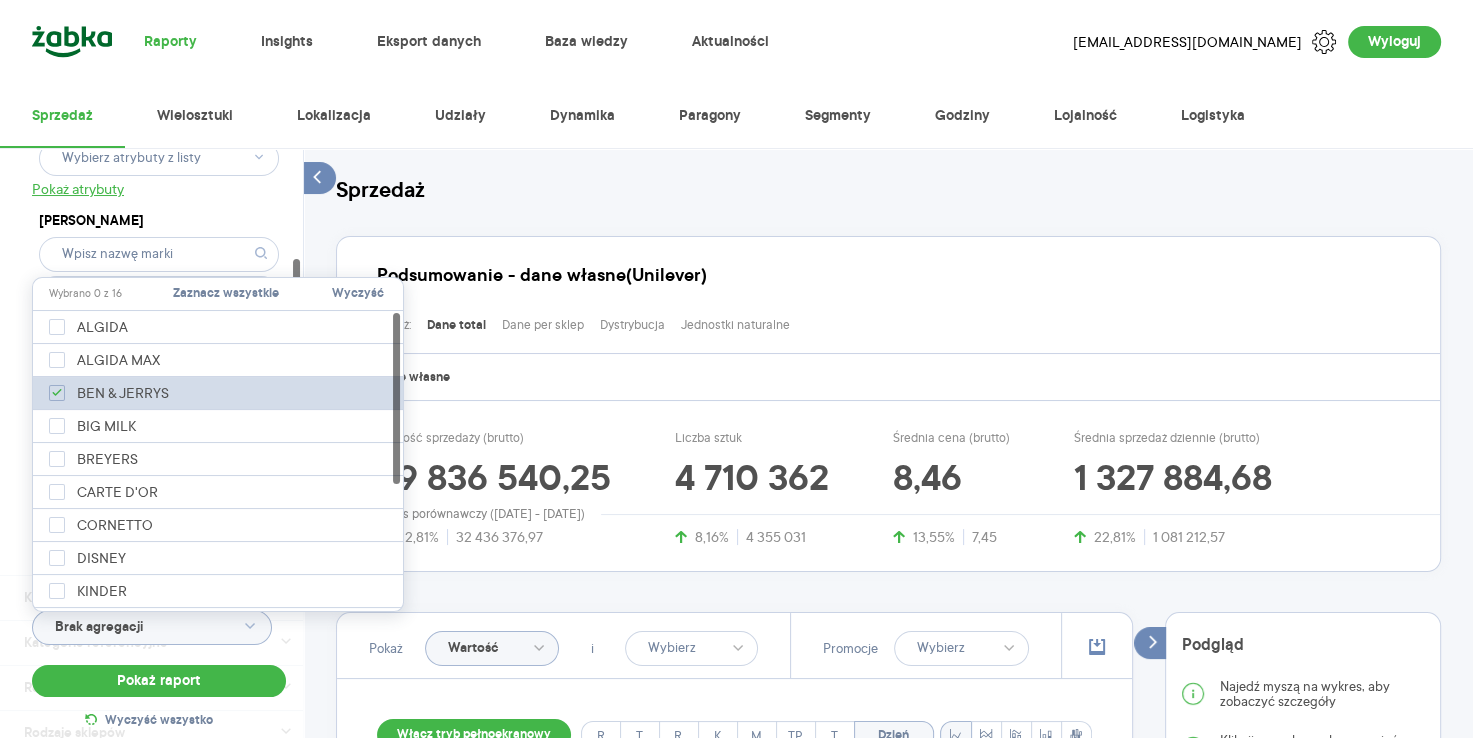 checkbox on "true" 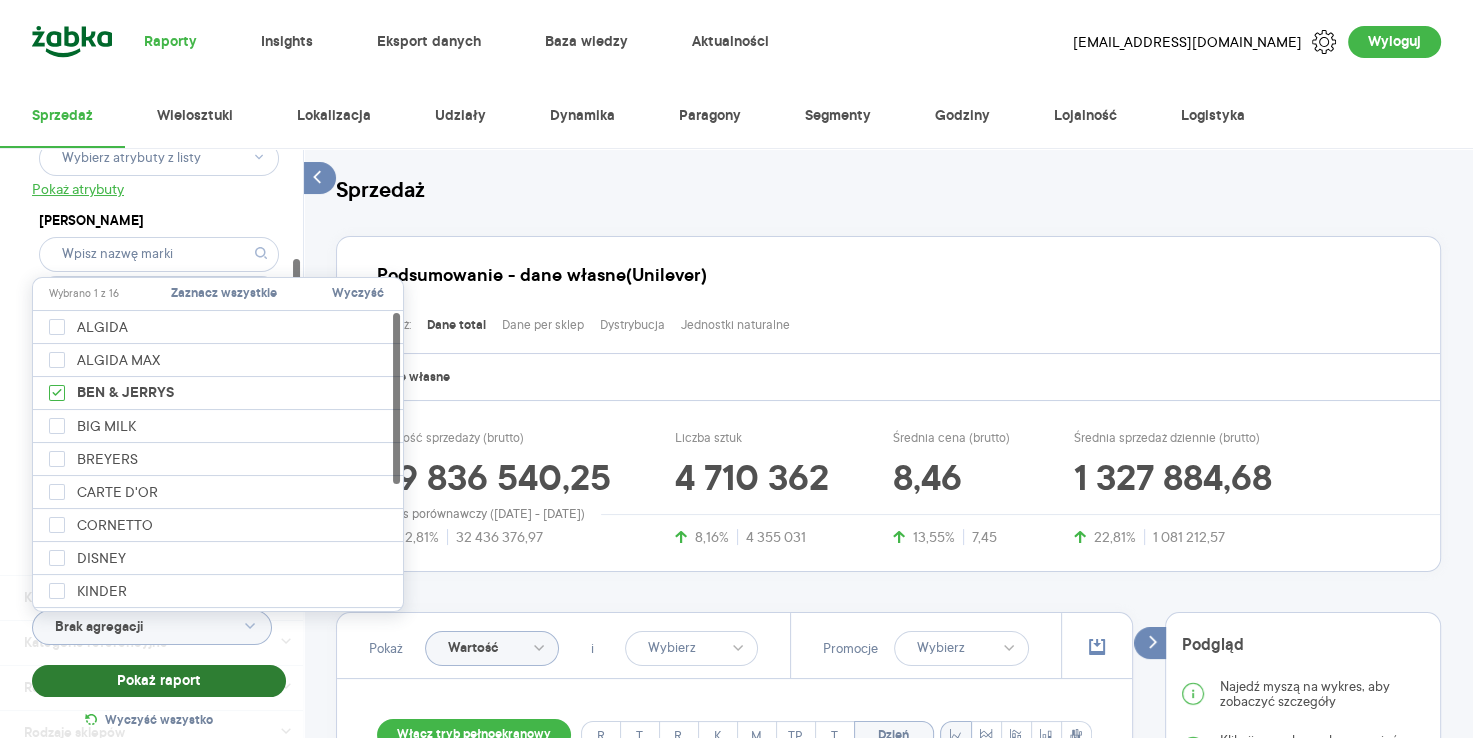 click on "Pokaż raport" at bounding box center [159, 681] 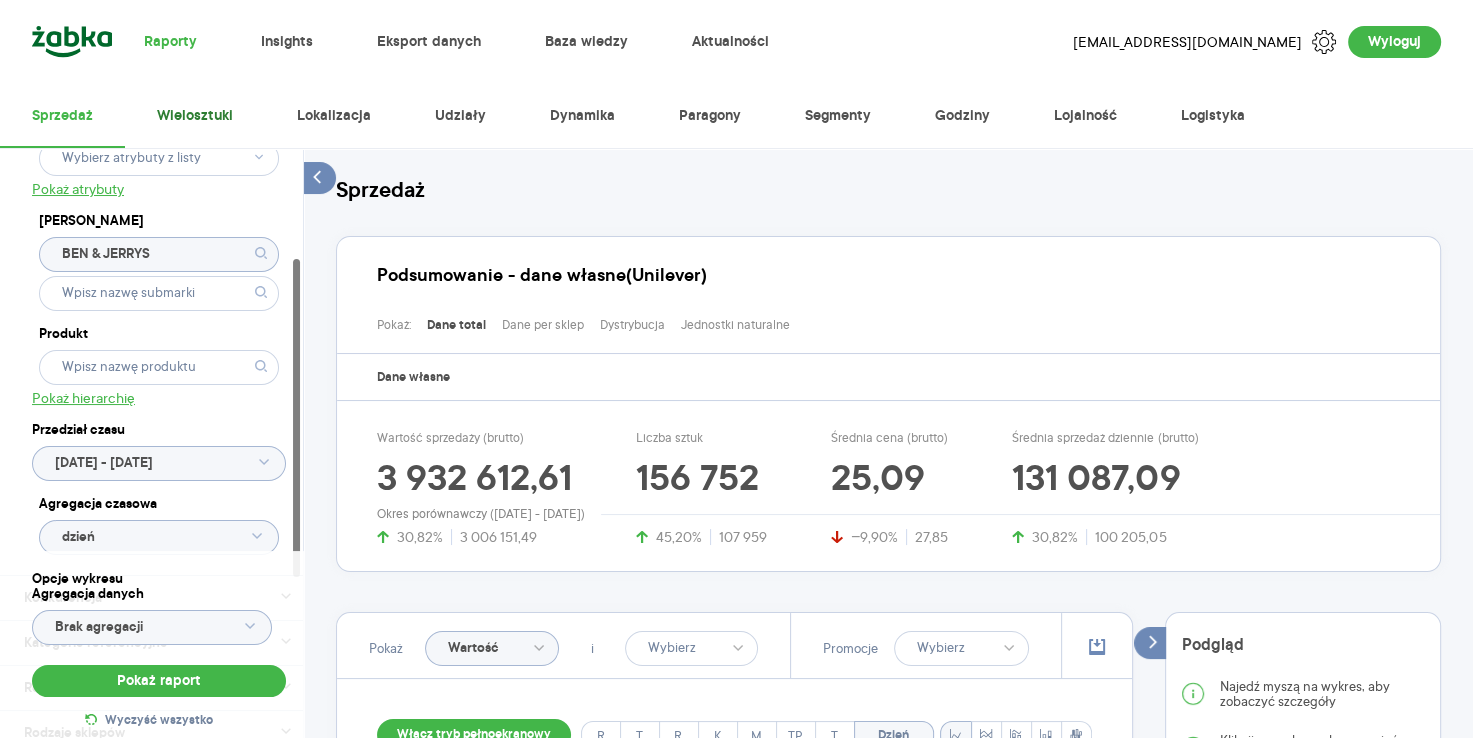click on "Wielosztuki" at bounding box center (195, 116) 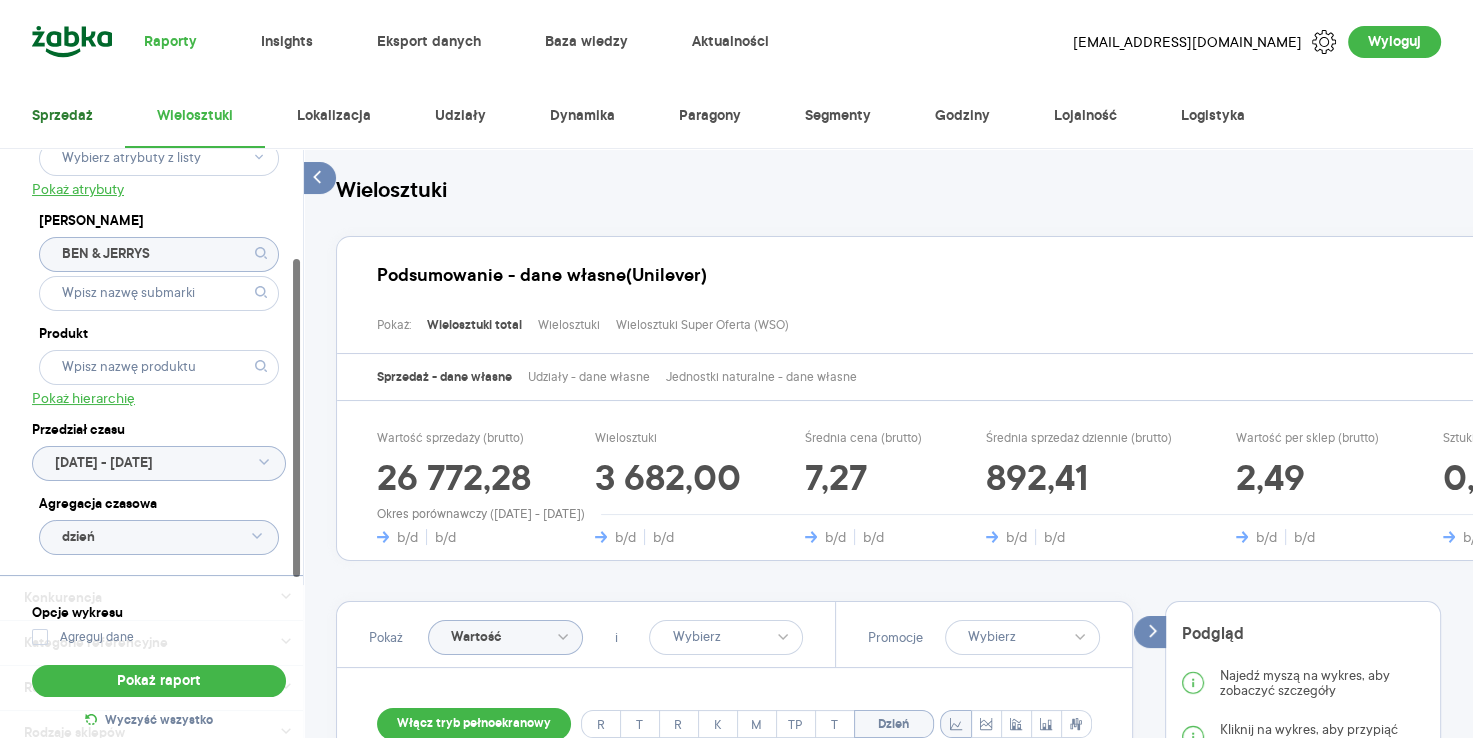 click on "Sprzedaż" at bounding box center [62, 116] 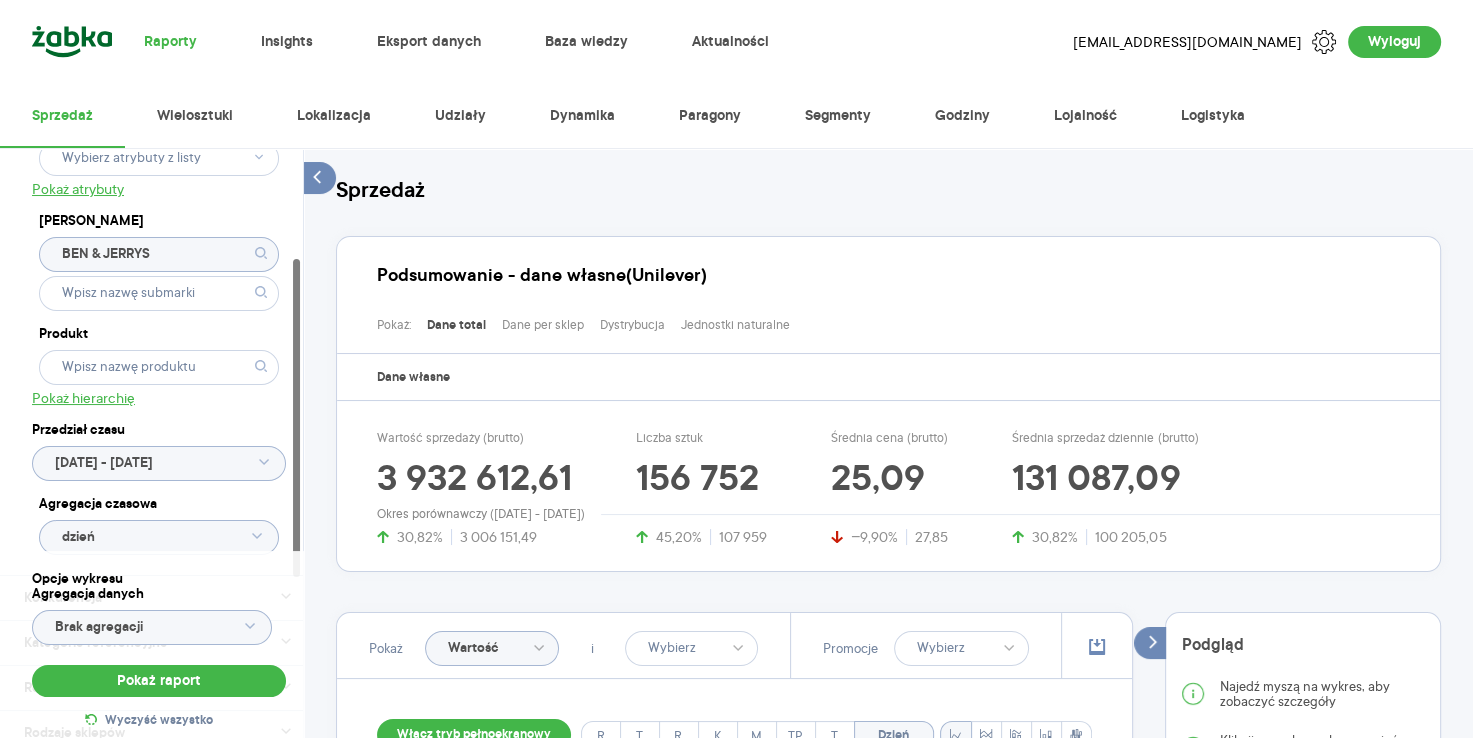 click on "BEN & JERRYS" 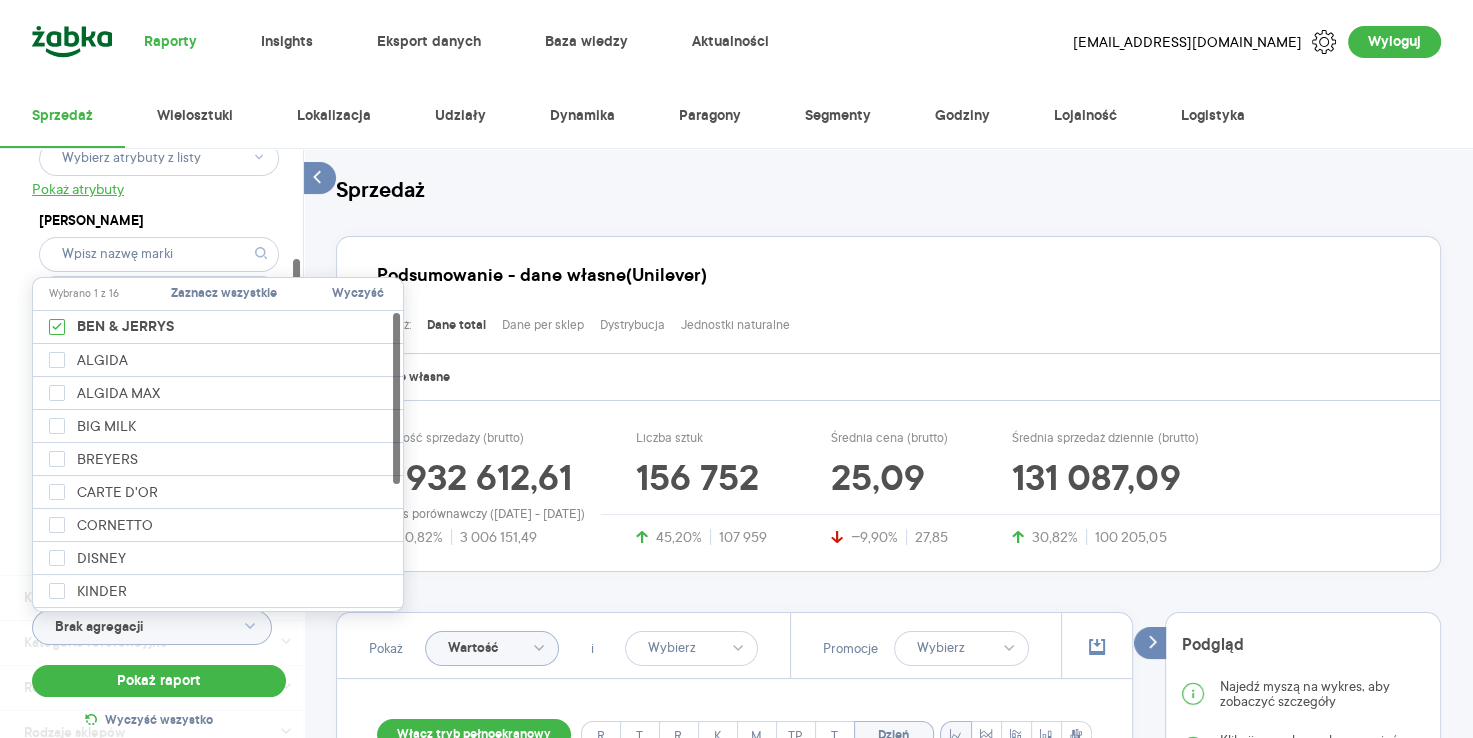 click on "Wyczyść" at bounding box center (358, 294) 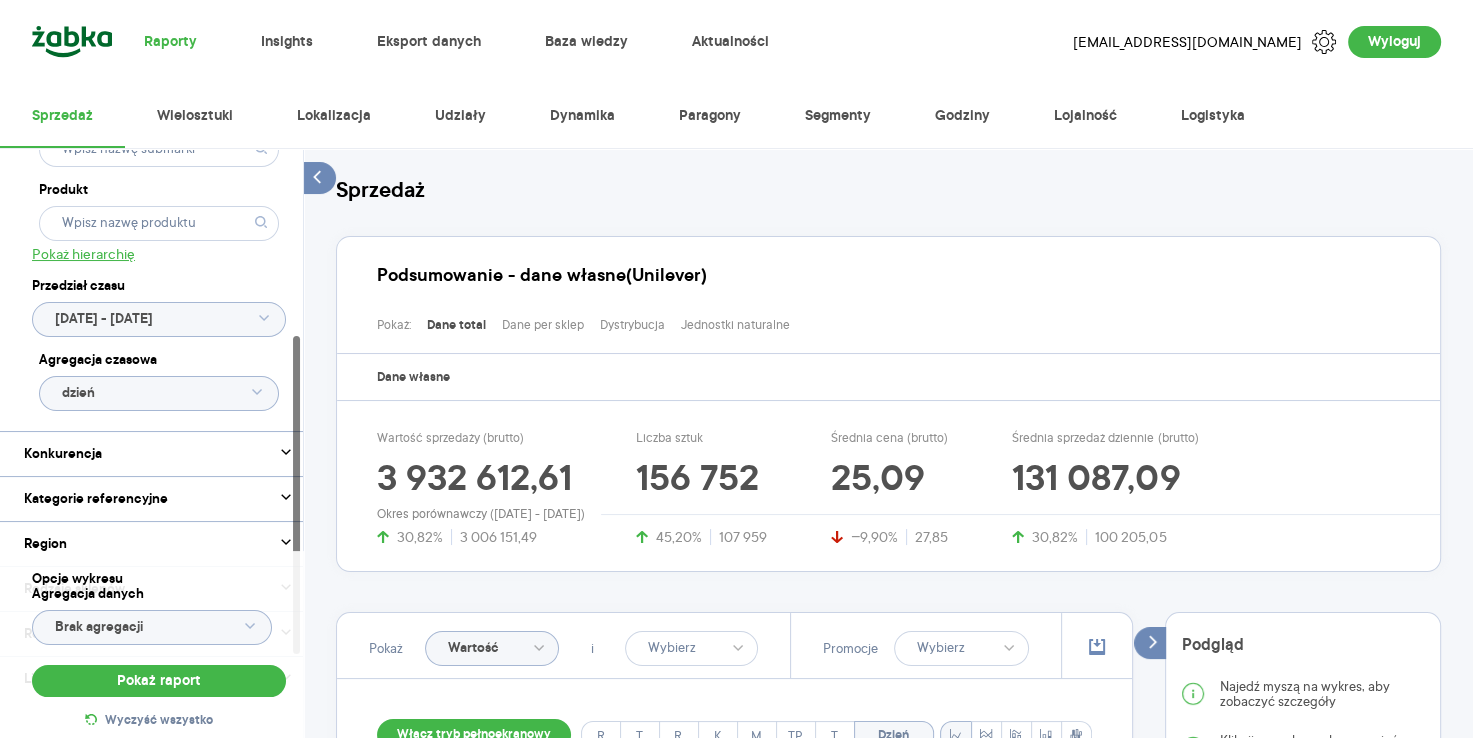 scroll, scrollTop: 355, scrollLeft: 0, axis: vertical 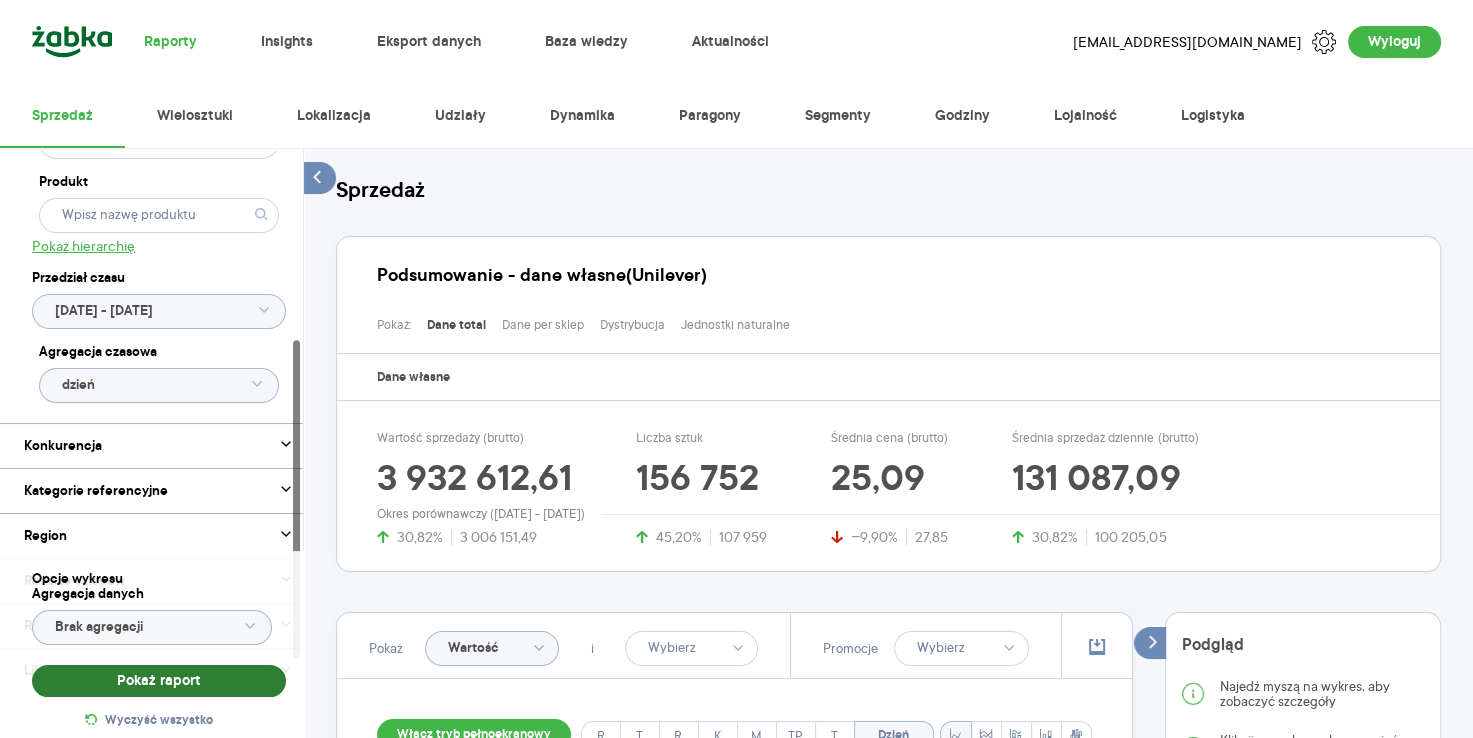 click on "Pokaż raport" at bounding box center (159, 681) 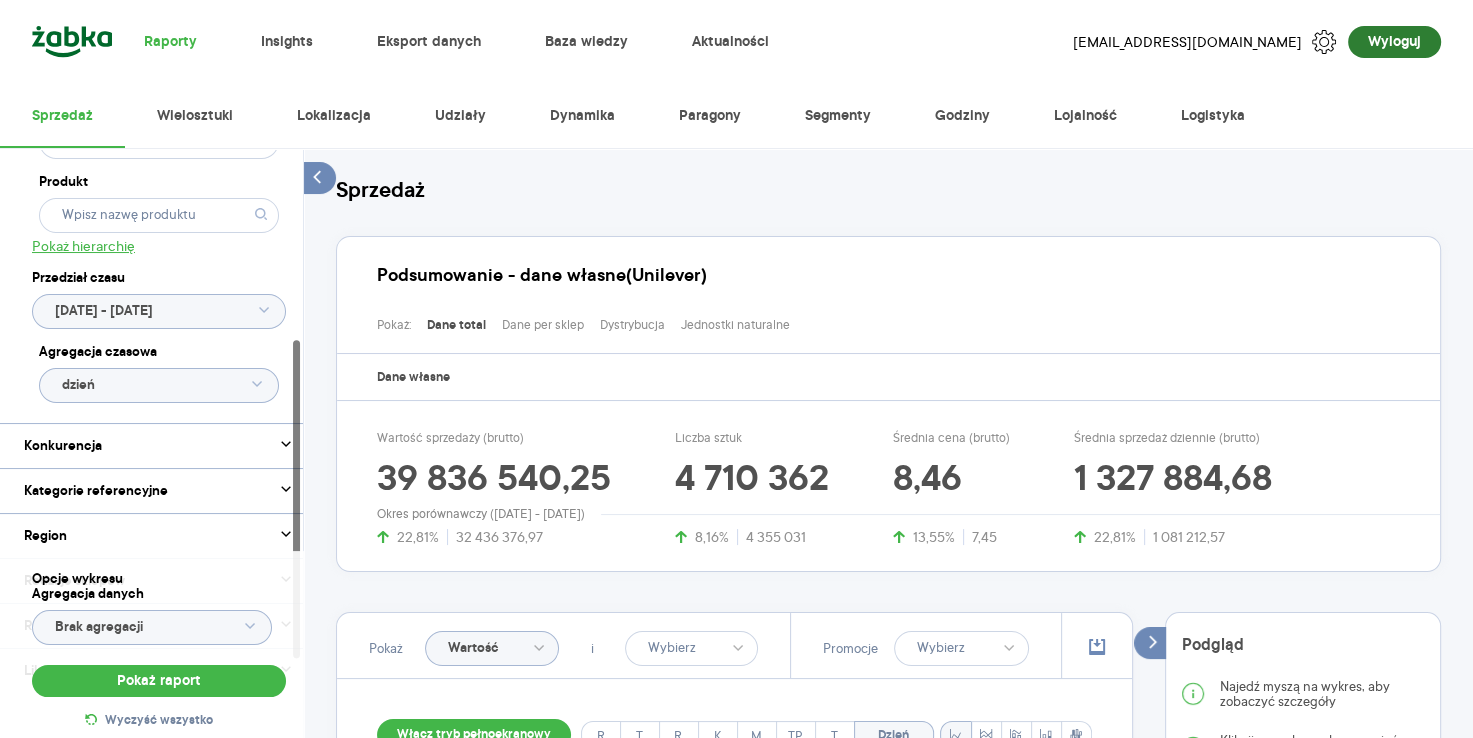 click on "Wyloguj" at bounding box center [1394, 42] 